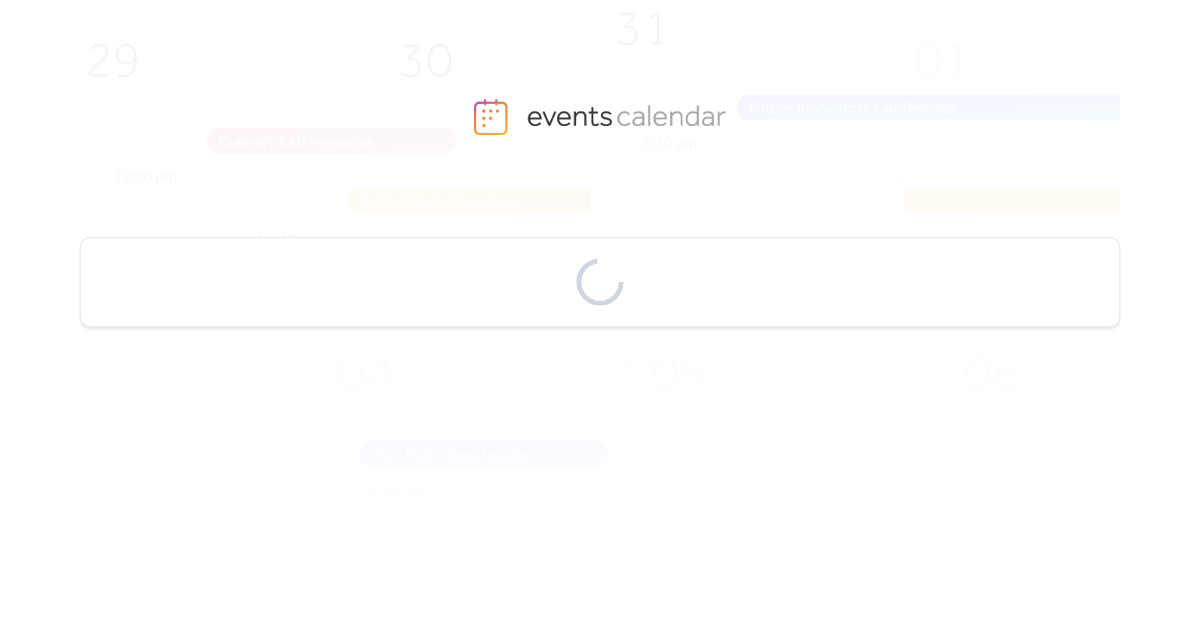 scroll, scrollTop: 0, scrollLeft: 0, axis: both 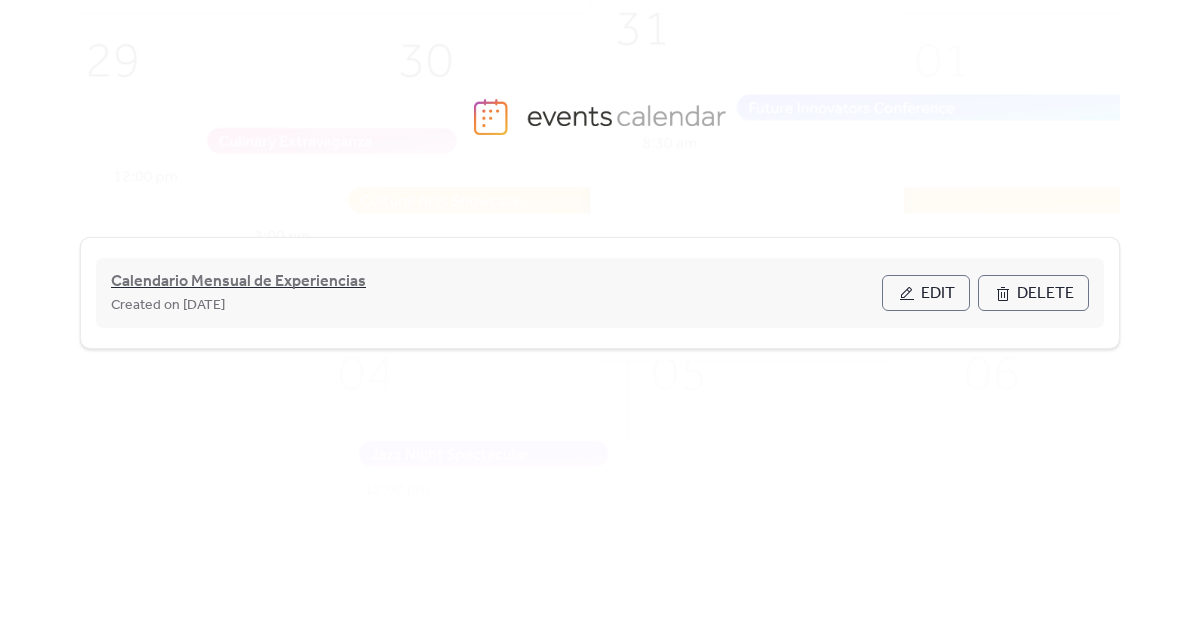 click on "Calendario Mensual de Experiencias" at bounding box center [238, 282] 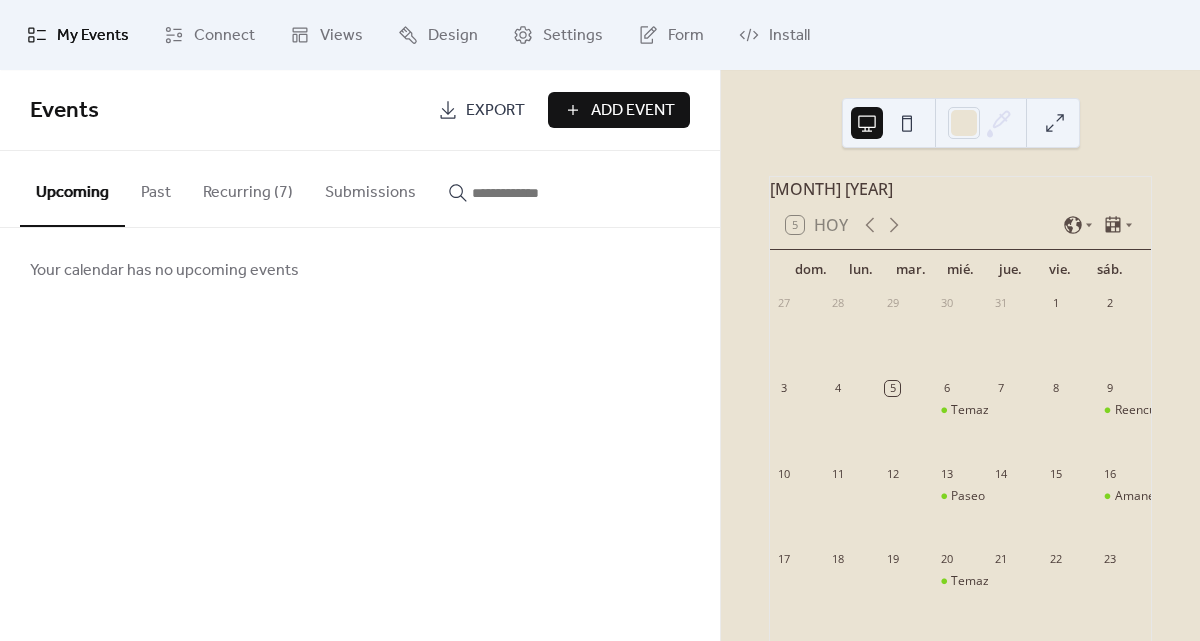 click on "Recurring (7)" at bounding box center [248, 188] 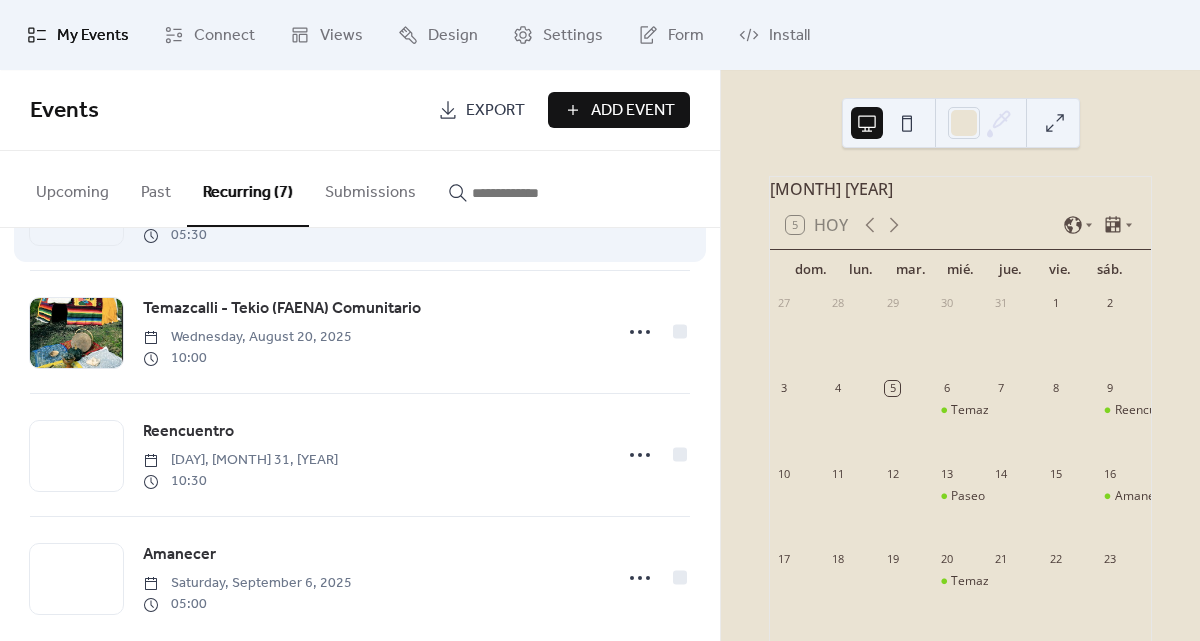 scroll, scrollTop: 510, scrollLeft: 0, axis: vertical 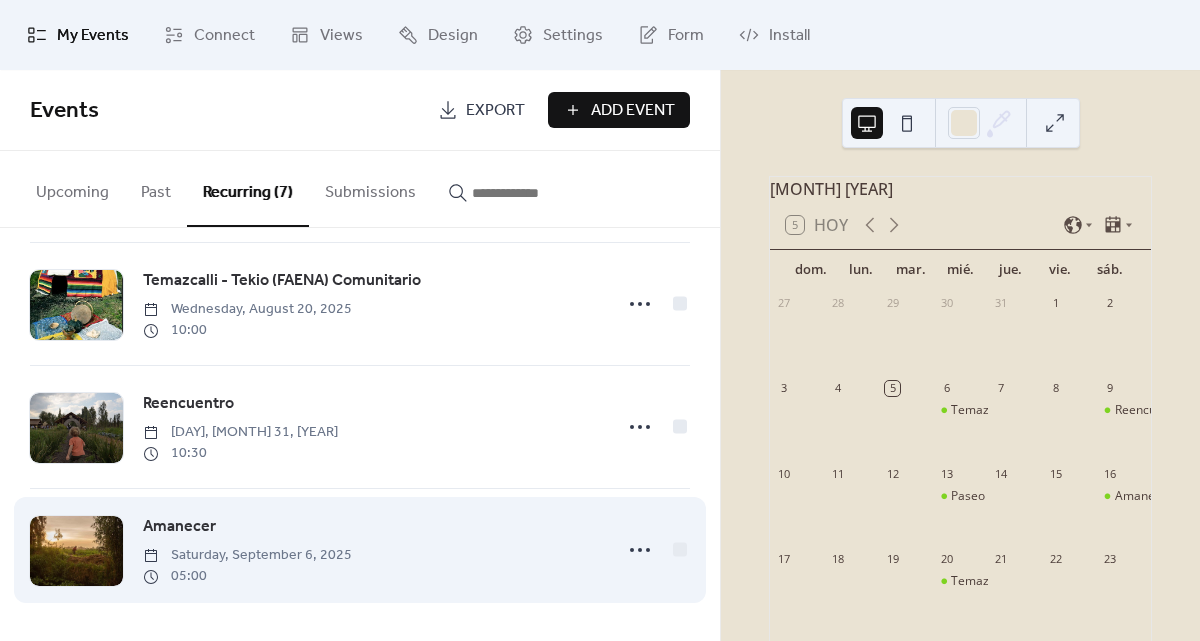 click on "Amanecer" at bounding box center (179, 527) 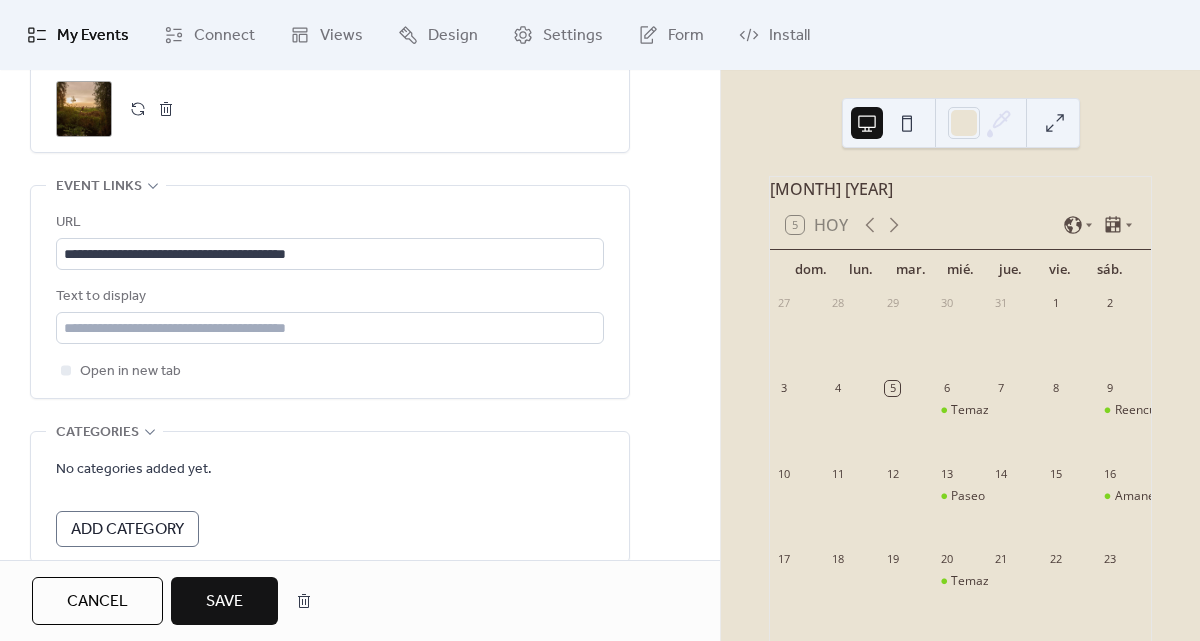 scroll, scrollTop: 1478, scrollLeft: 0, axis: vertical 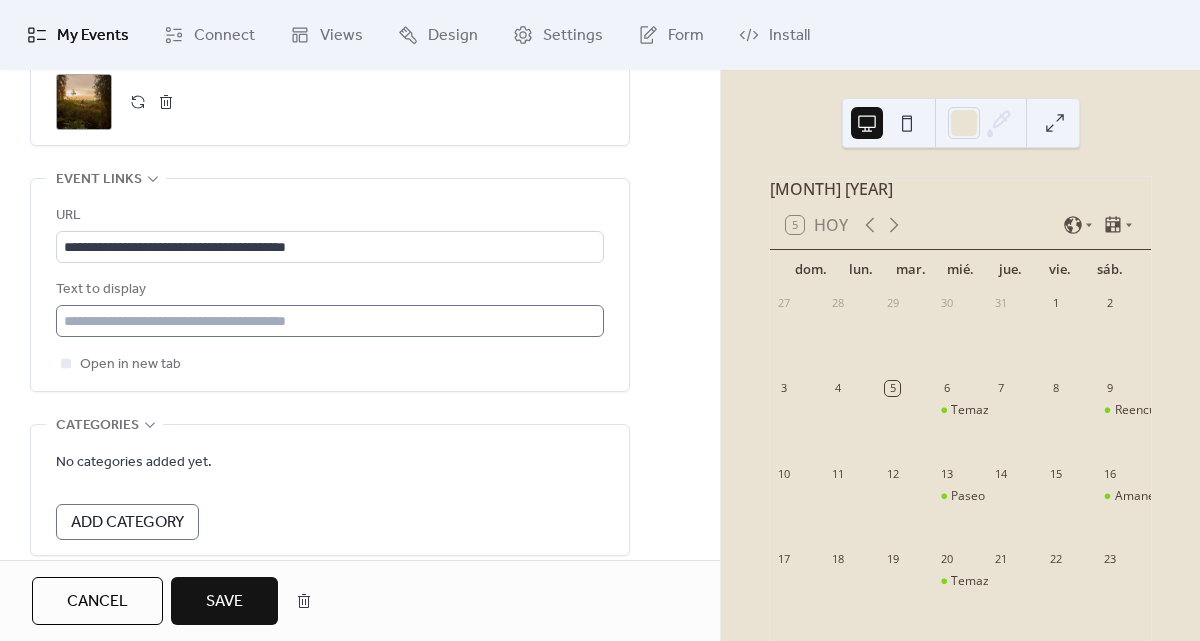 type on "**********" 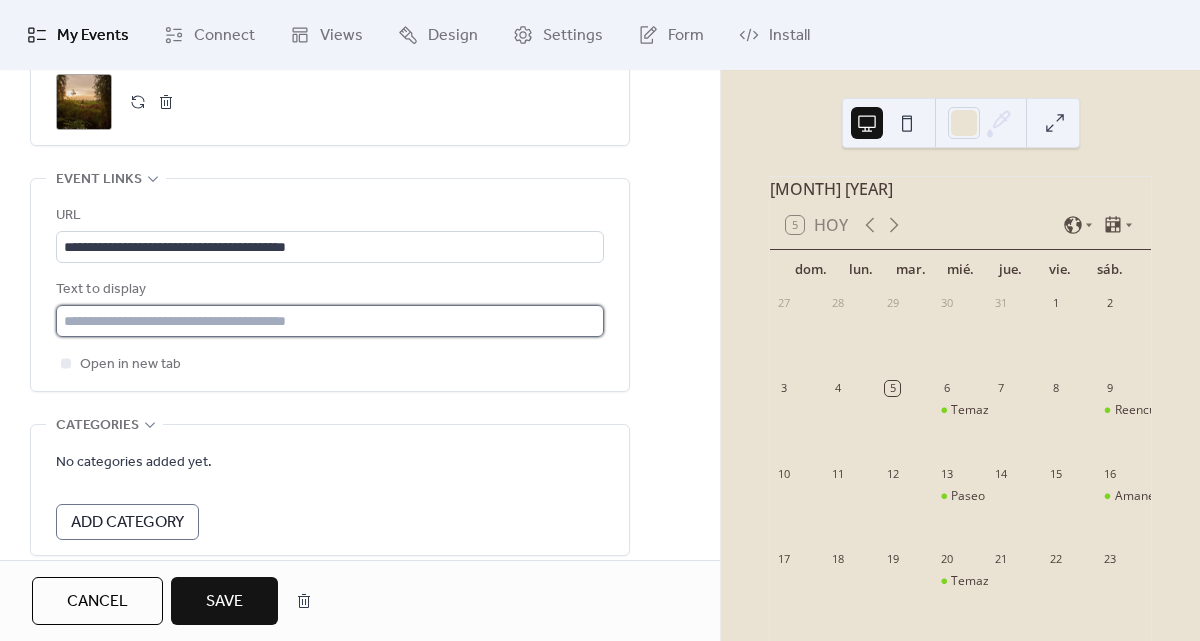 click at bounding box center [330, 321] 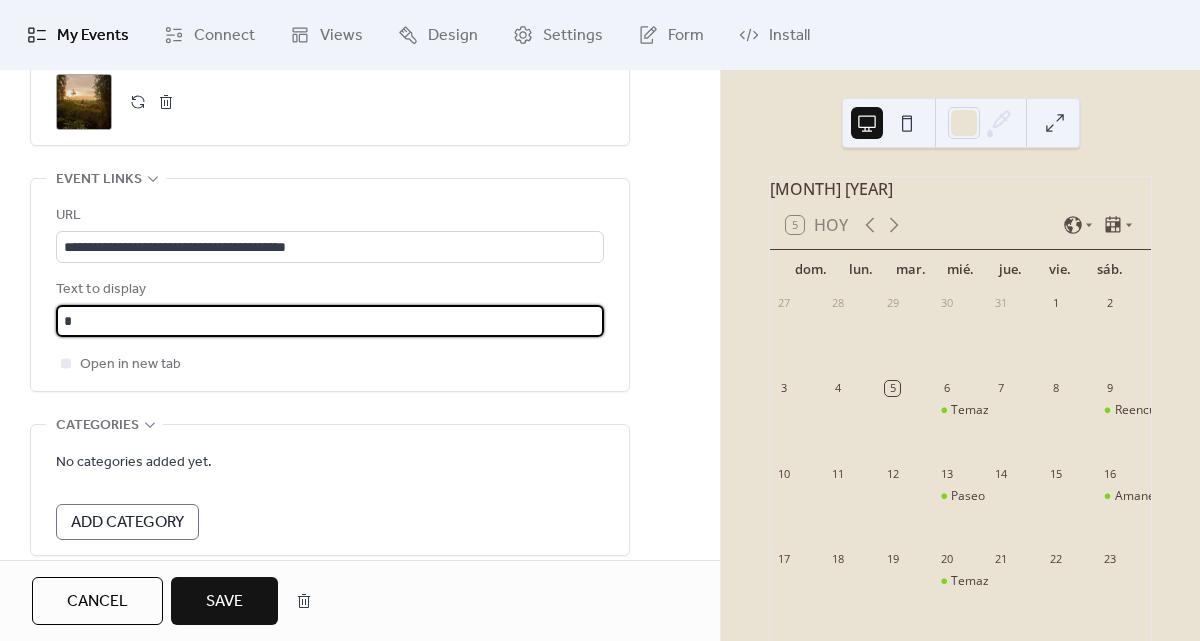type on "********" 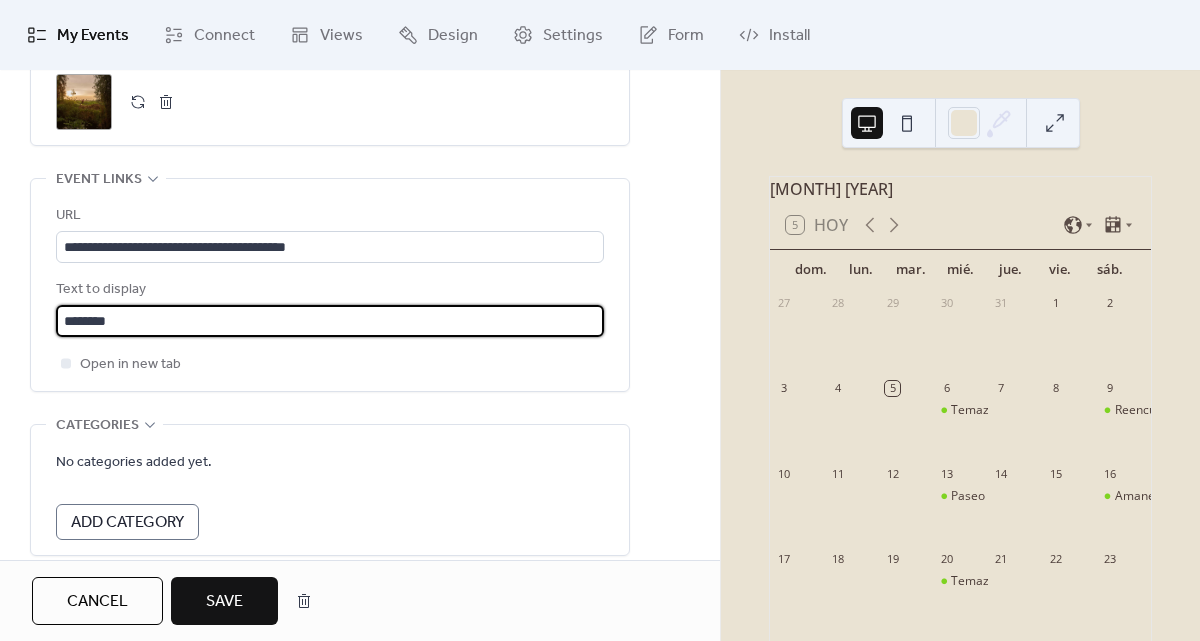 click on "Save" at bounding box center (224, 602) 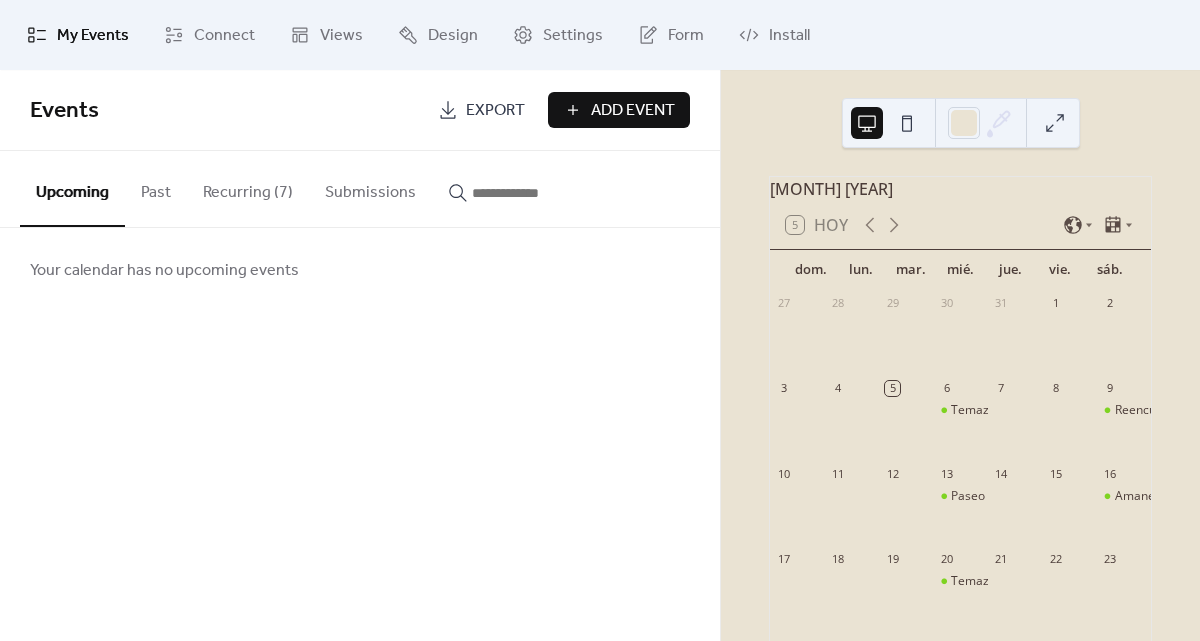 click on "Recurring (7)" at bounding box center (248, 188) 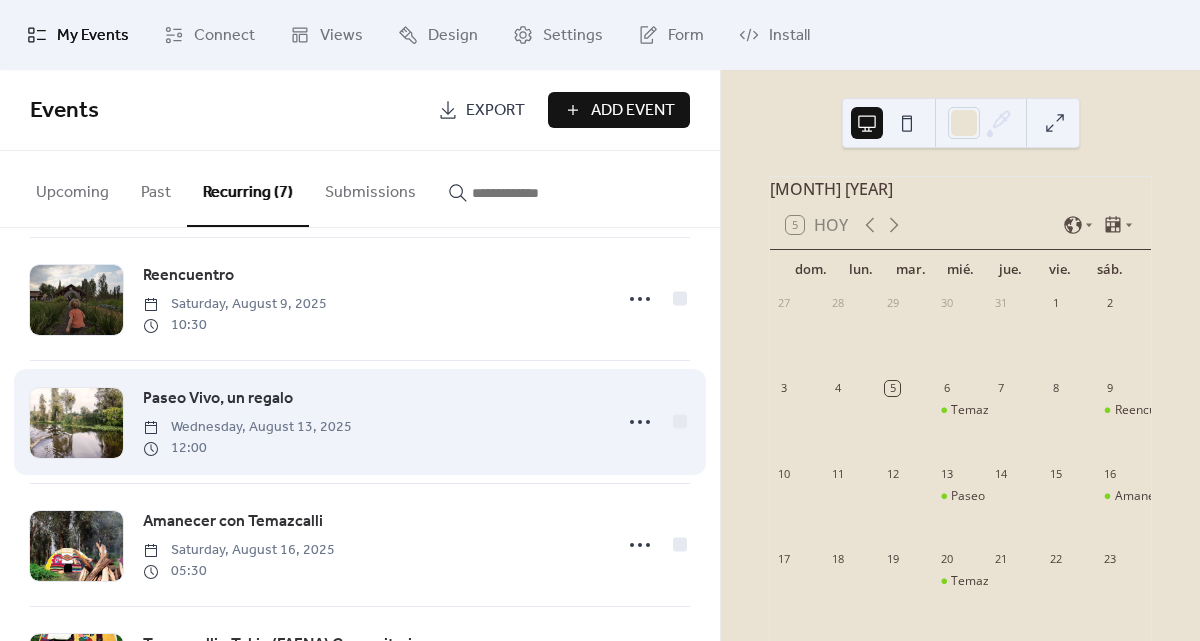 scroll, scrollTop: 165, scrollLeft: 0, axis: vertical 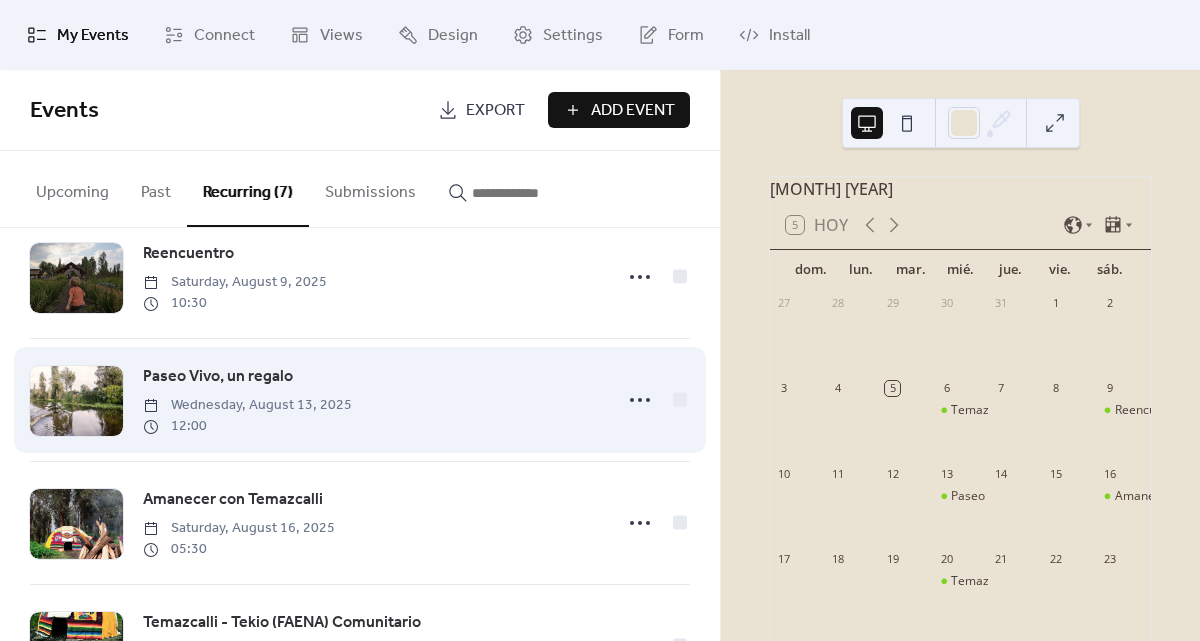 click on "Paseo Vivo, un regalo" at bounding box center (218, 377) 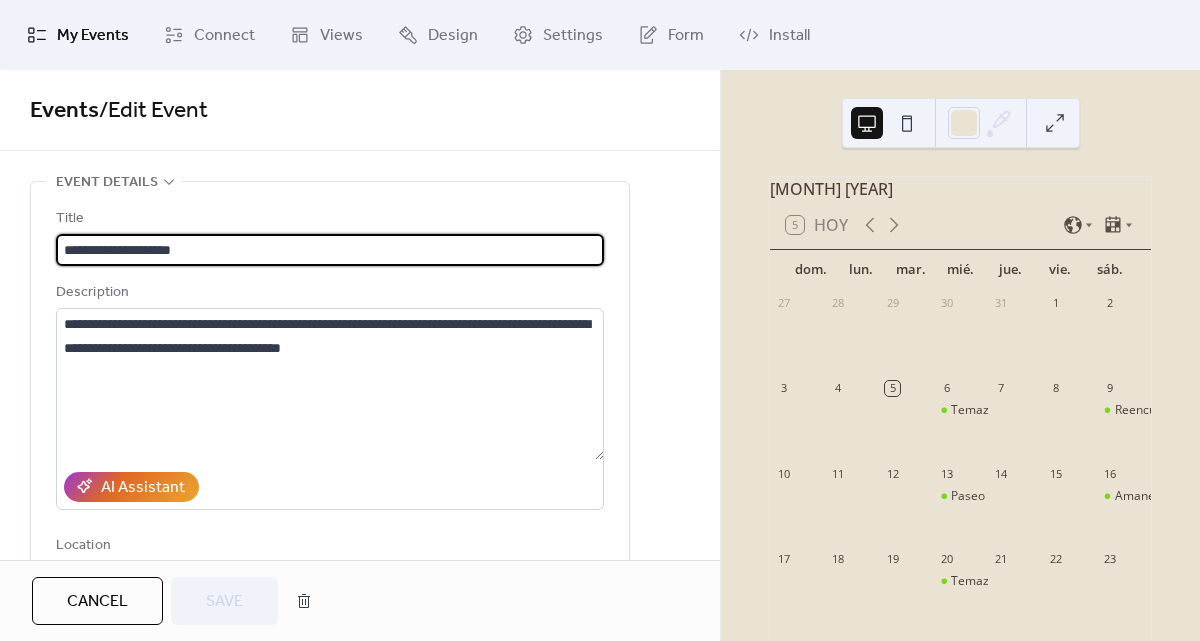 scroll, scrollTop: 1, scrollLeft: 0, axis: vertical 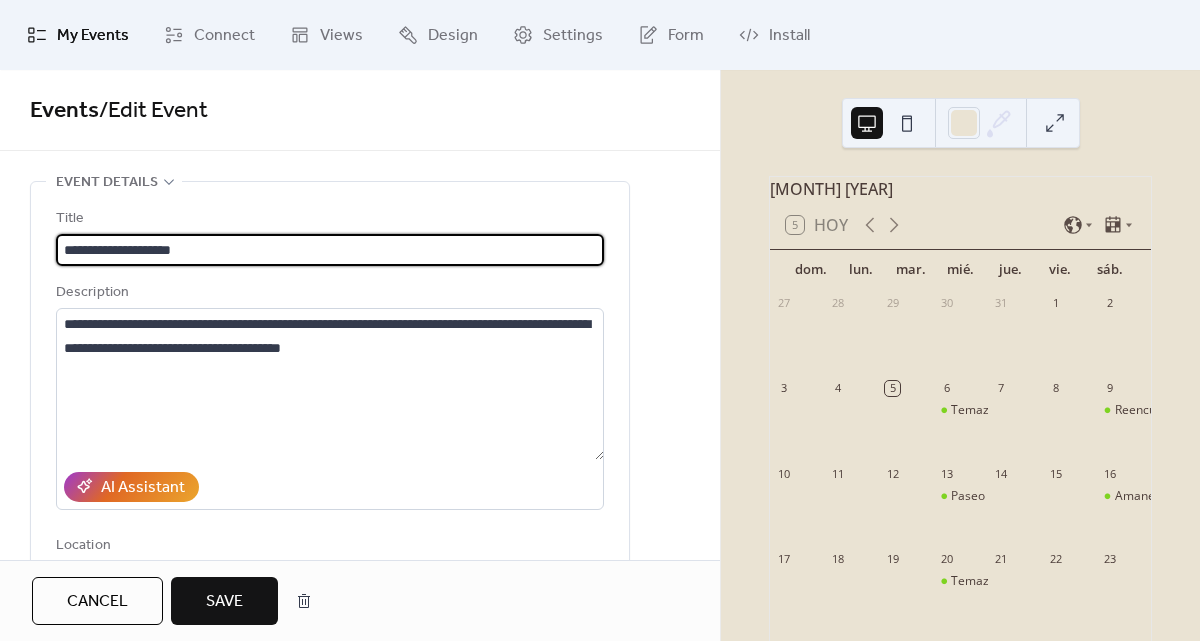 type on "**********" 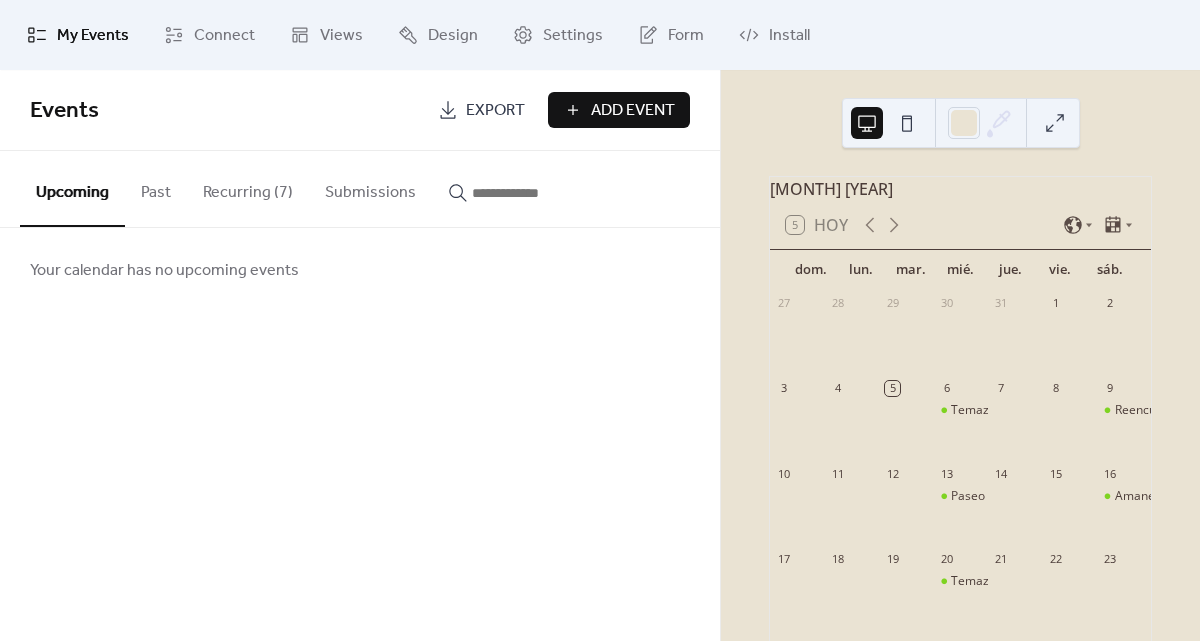 click on "Recurring (7)" at bounding box center [248, 188] 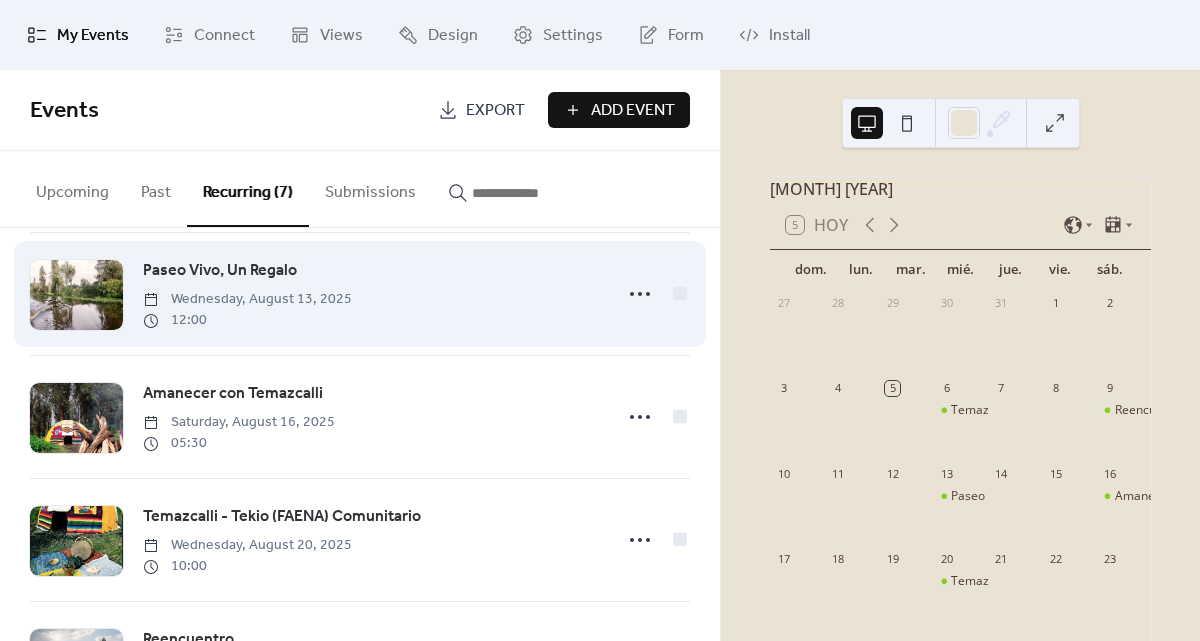 scroll, scrollTop: 378, scrollLeft: 0, axis: vertical 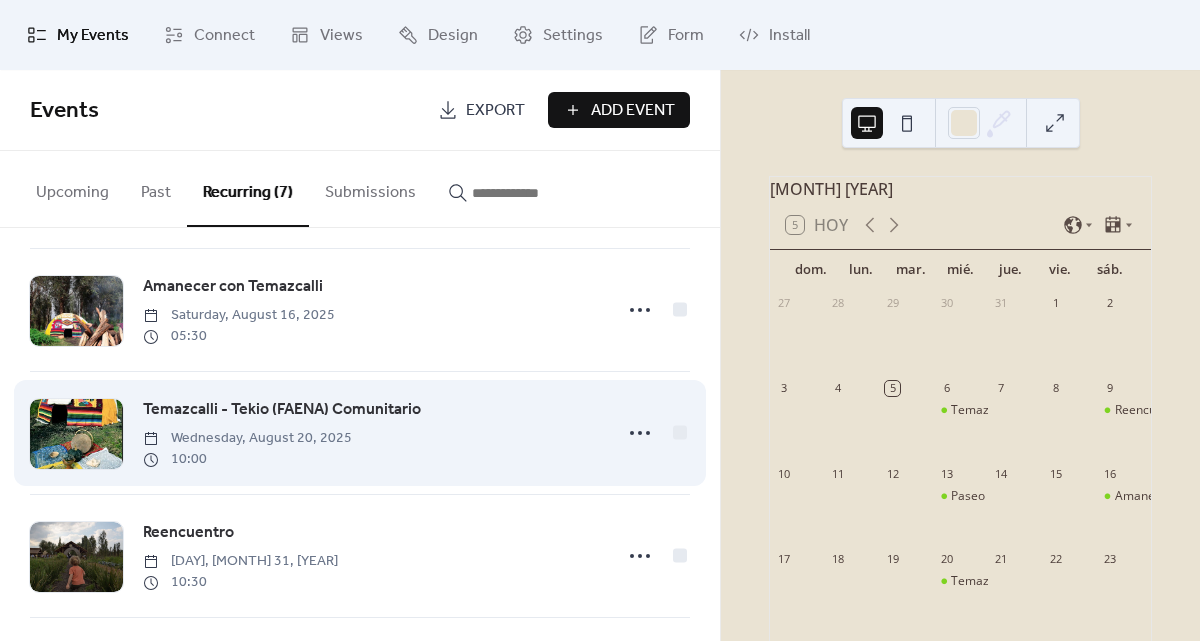 click on "Temazcalli - Tekio (FAENA) Comunitario" at bounding box center [282, 410] 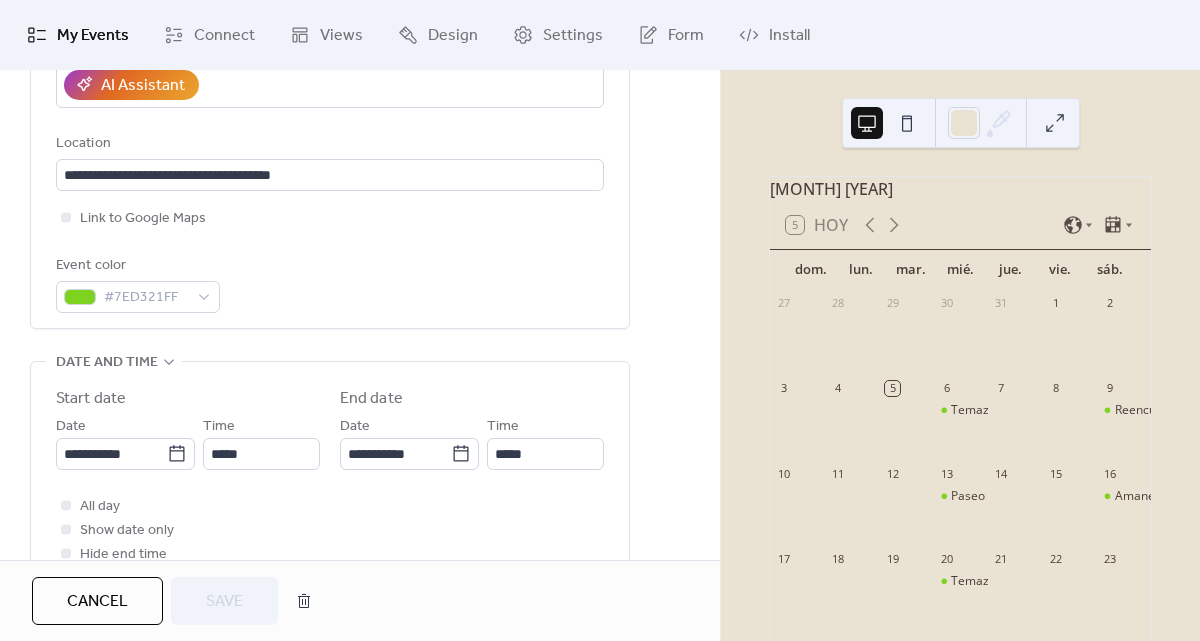 scroll, scrollTop: 433, scrollLeft: 0, axis: vertical 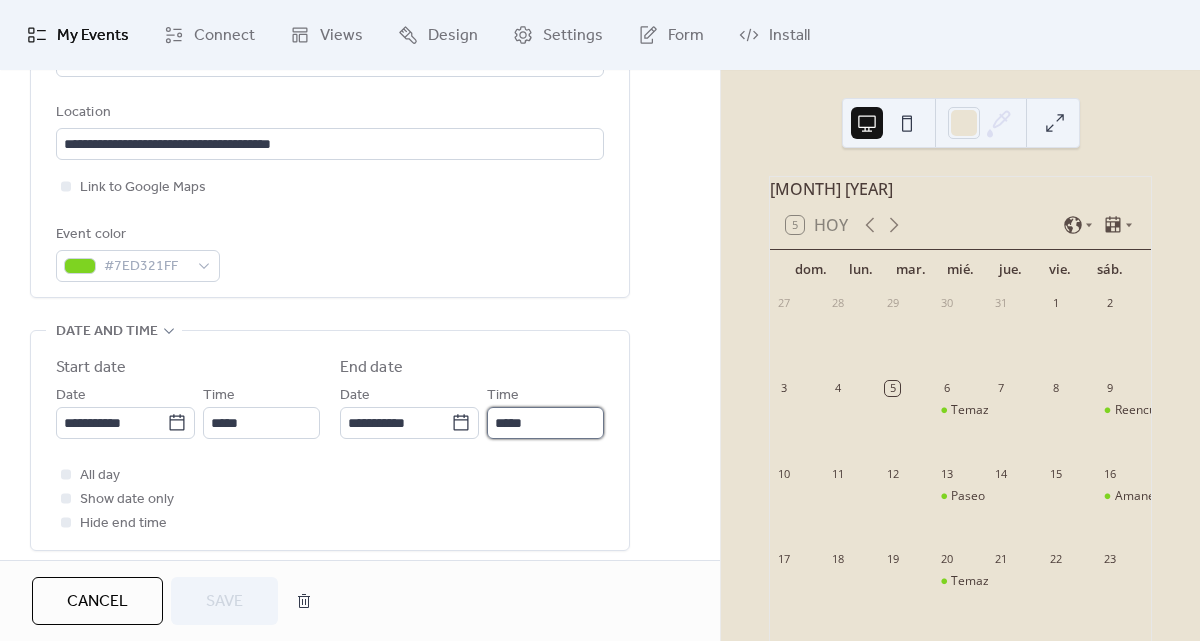 click on "*****" at bounding box center [545, 423] 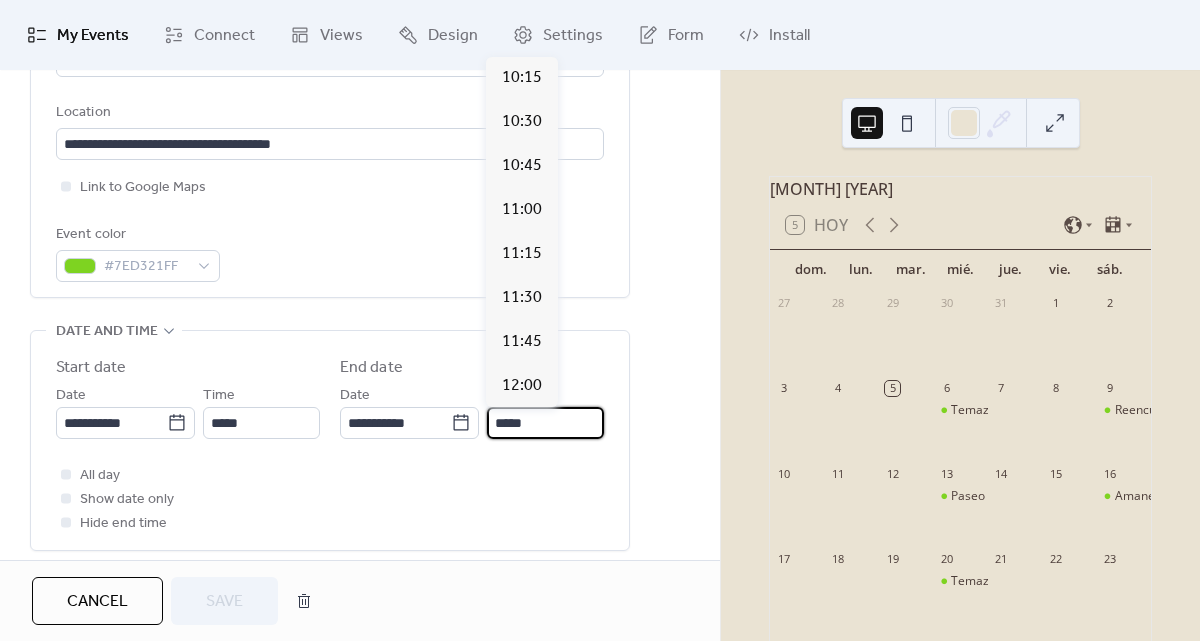scroll, scrollTop: 748, scrollLeft: 0, axis: vertical 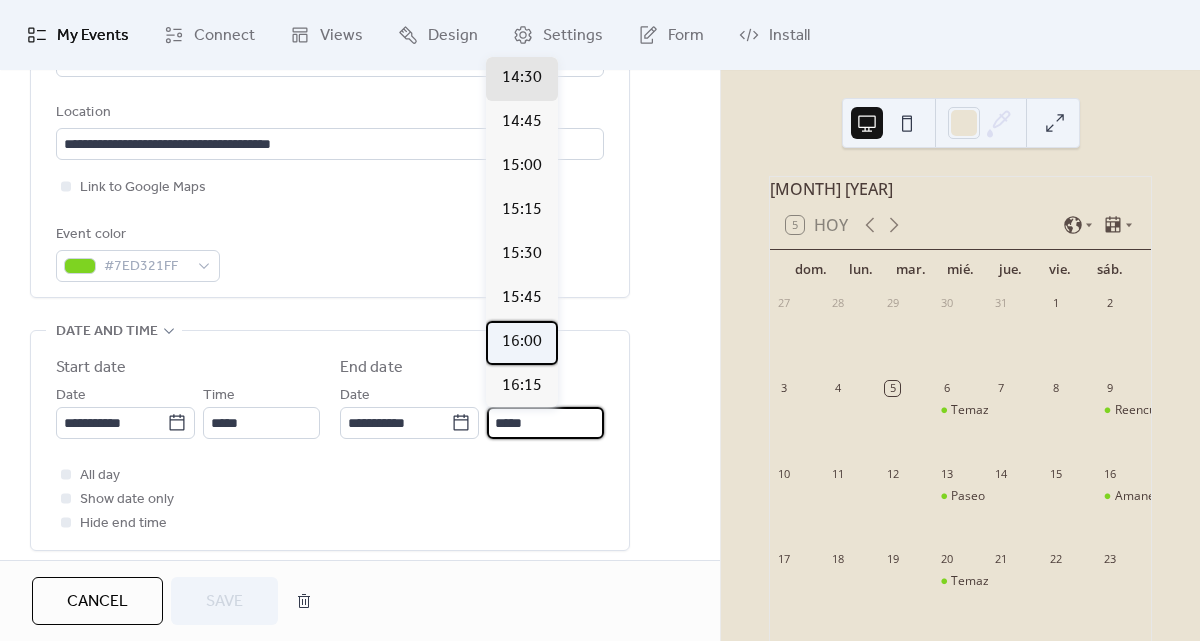click on "16:00" at bounding box center [522, 342] 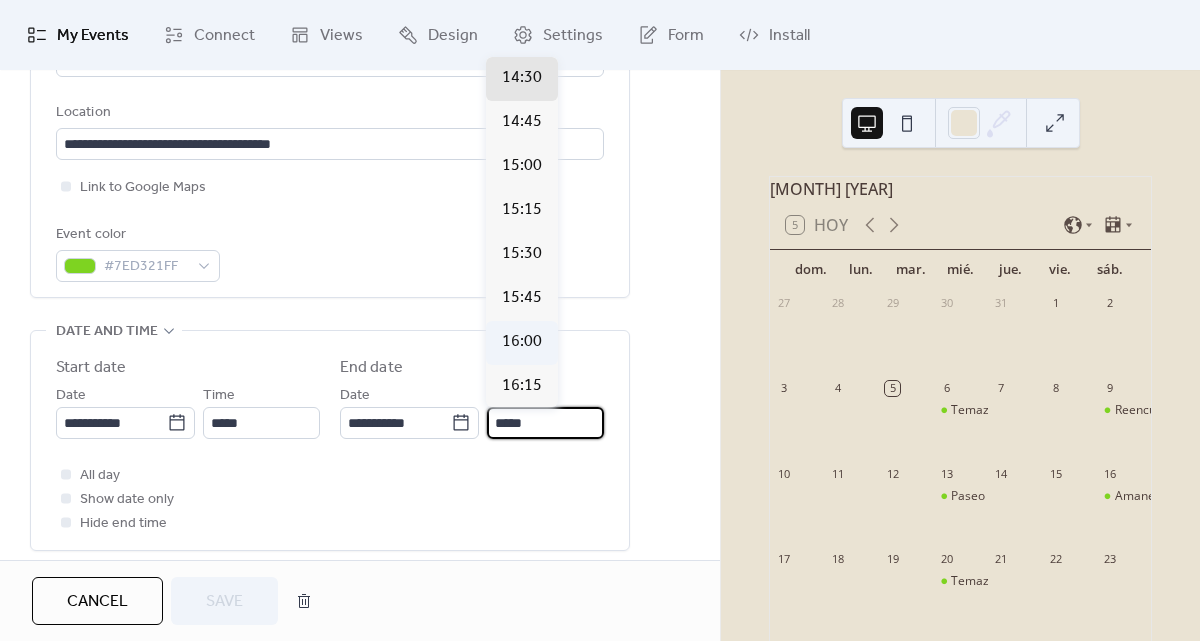 type on "*****" 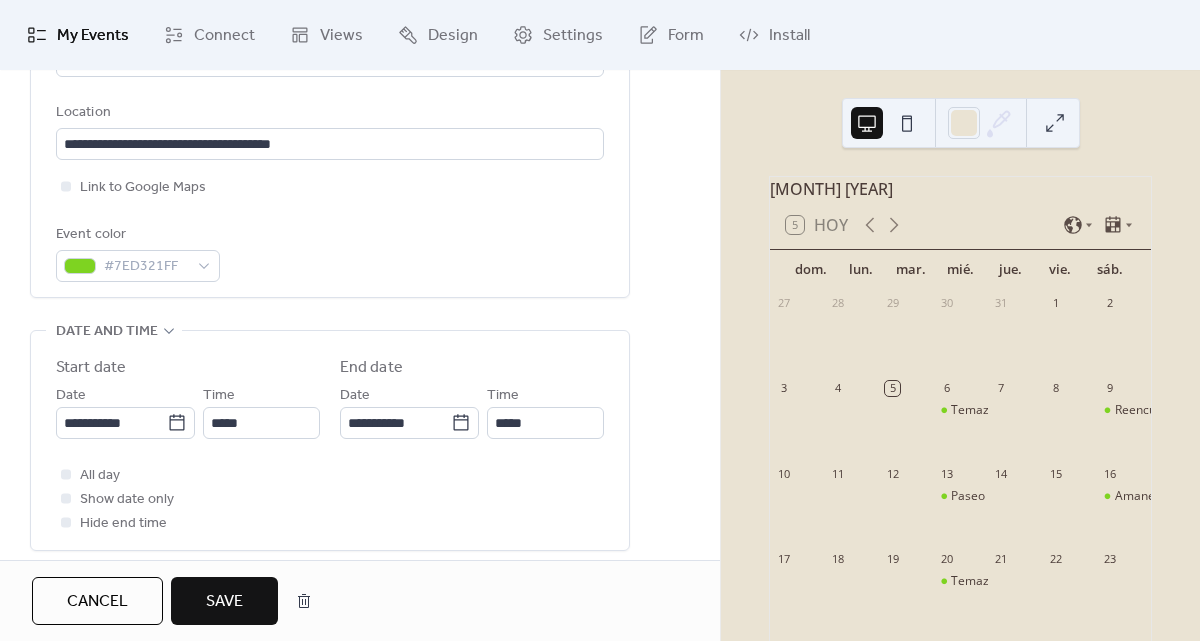 click on "Save" at bounding box center (224, 602) 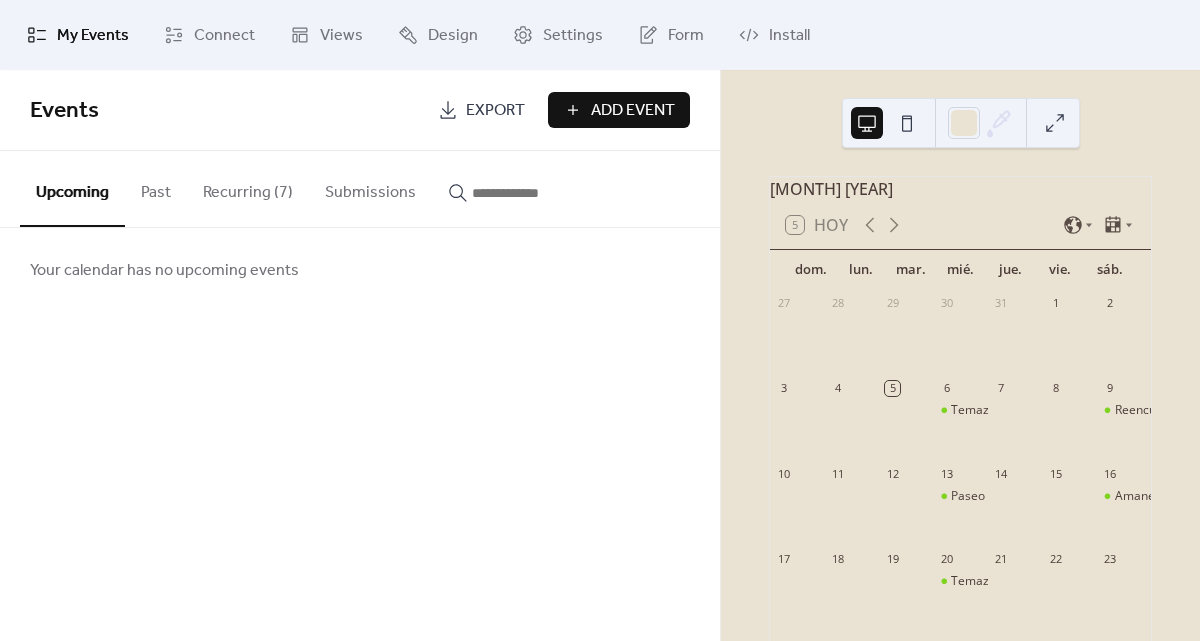 click on "Recurring (7)" at bounding box center (248, 188) 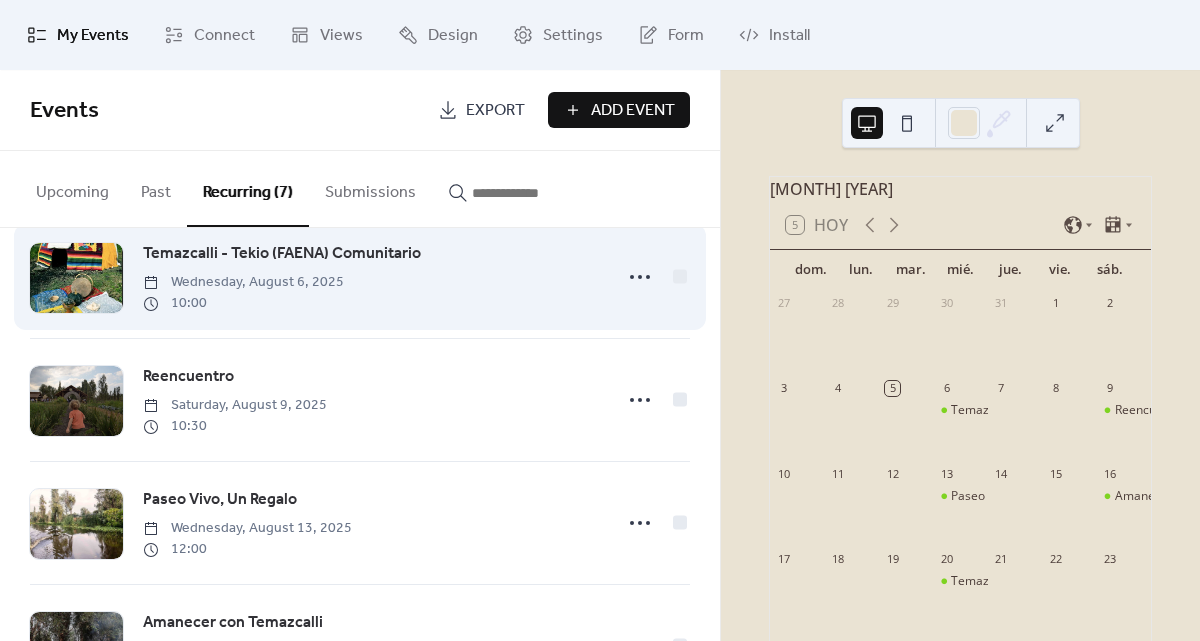scroll, scrollTop: 48, scrollLeft: 0, axis: vertical 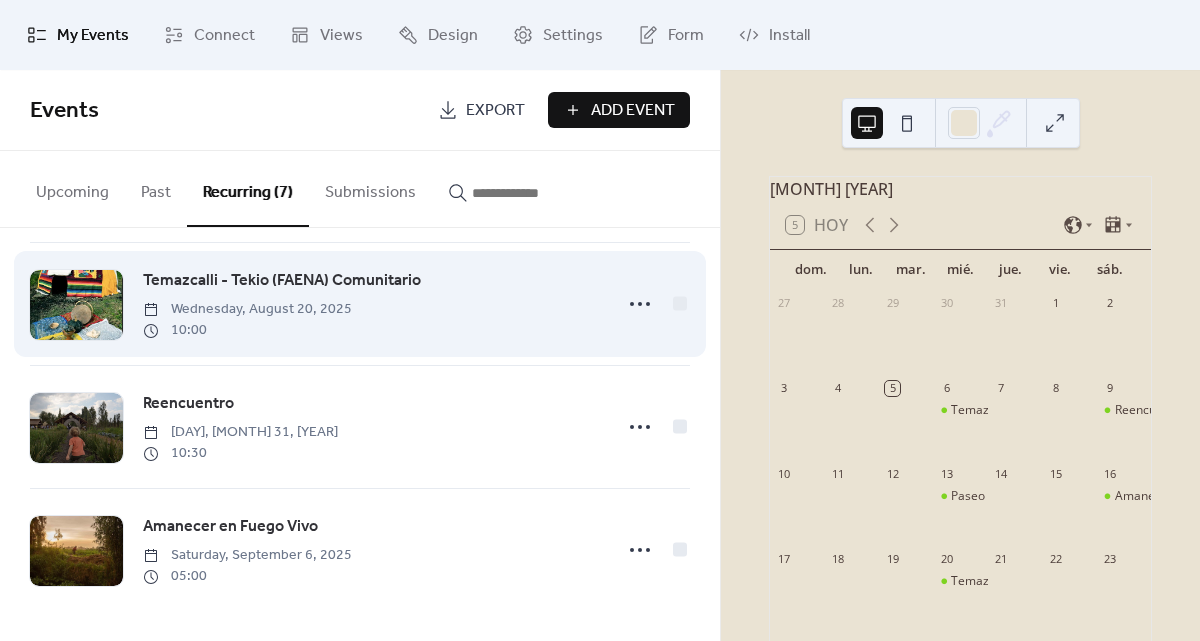 click on "Temazcalli - Tekio (FAENA) Comunitario" at bounding box center (282, 281) 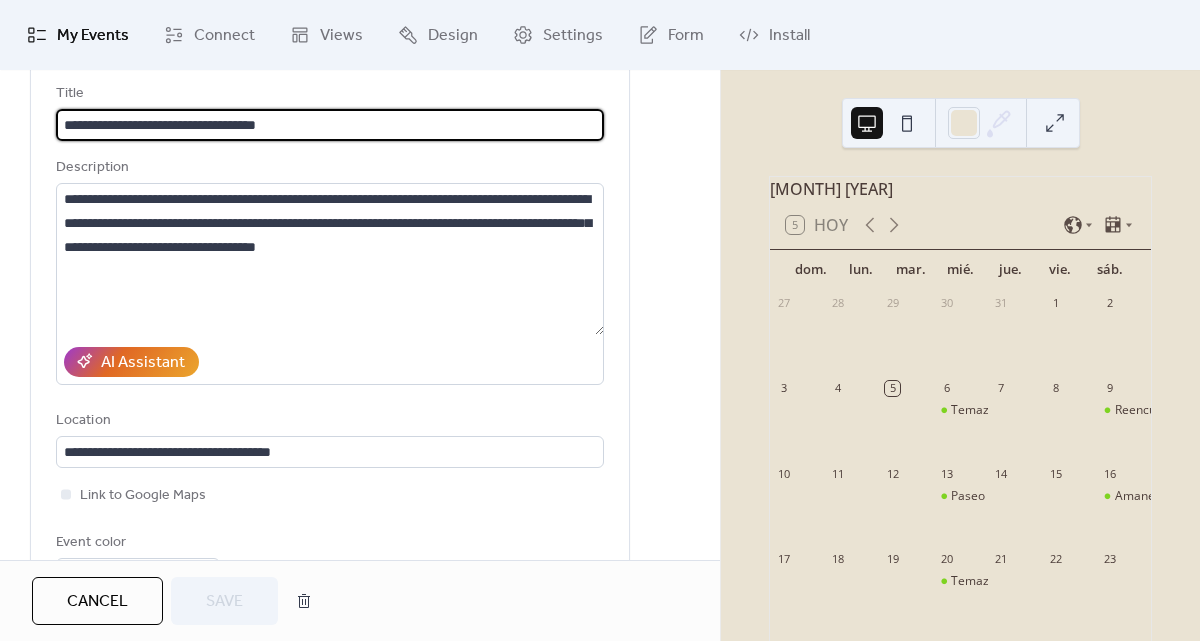 scroll, scrollTop: 0, scrollLeft: 0, axis: both 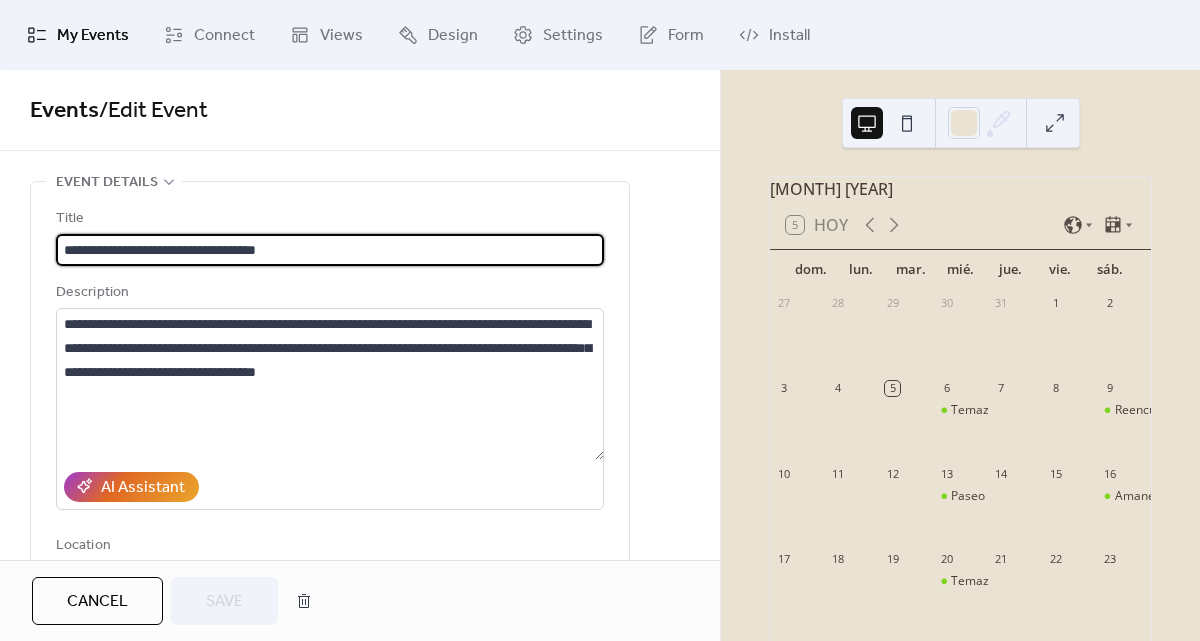 click on "My Events" at bounding box center (93, 36) 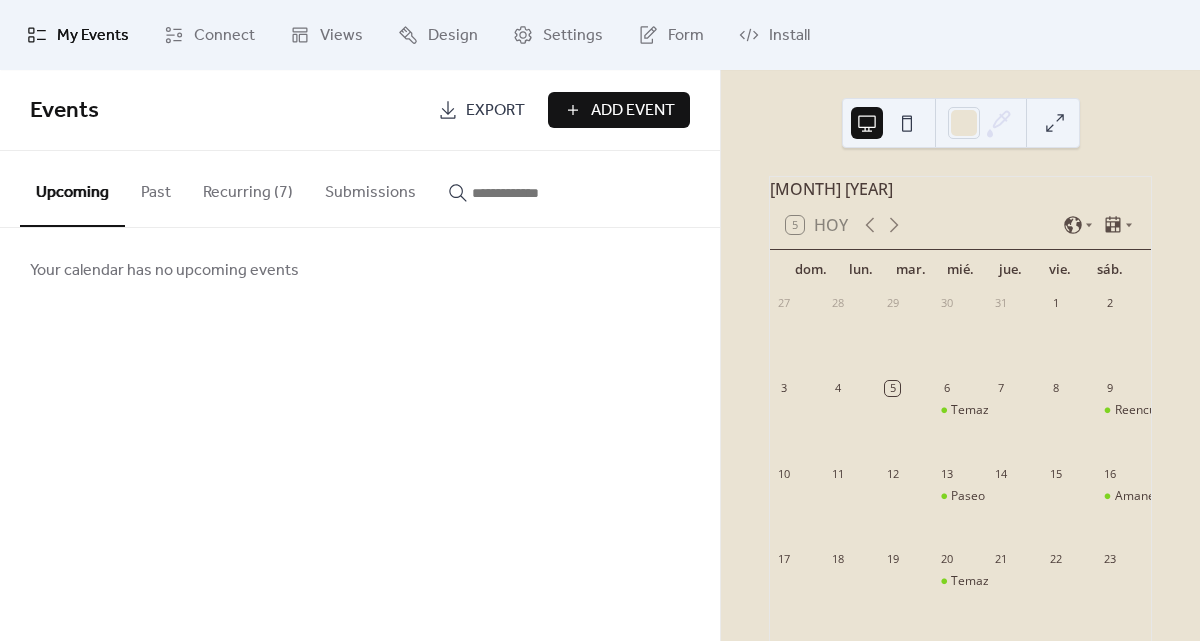 click on "Recurring (7)" at bounding box center (248, 188) 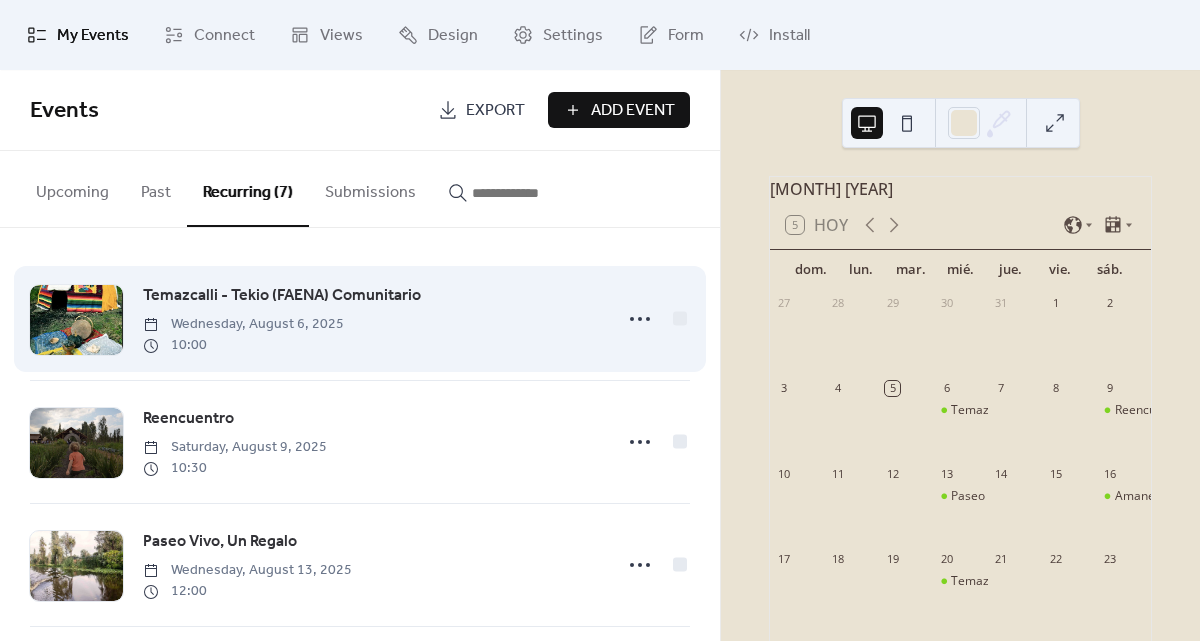 click on "Temazcalli - Tekio (FAENA) Comunitario" at bounding box center [282, 296] 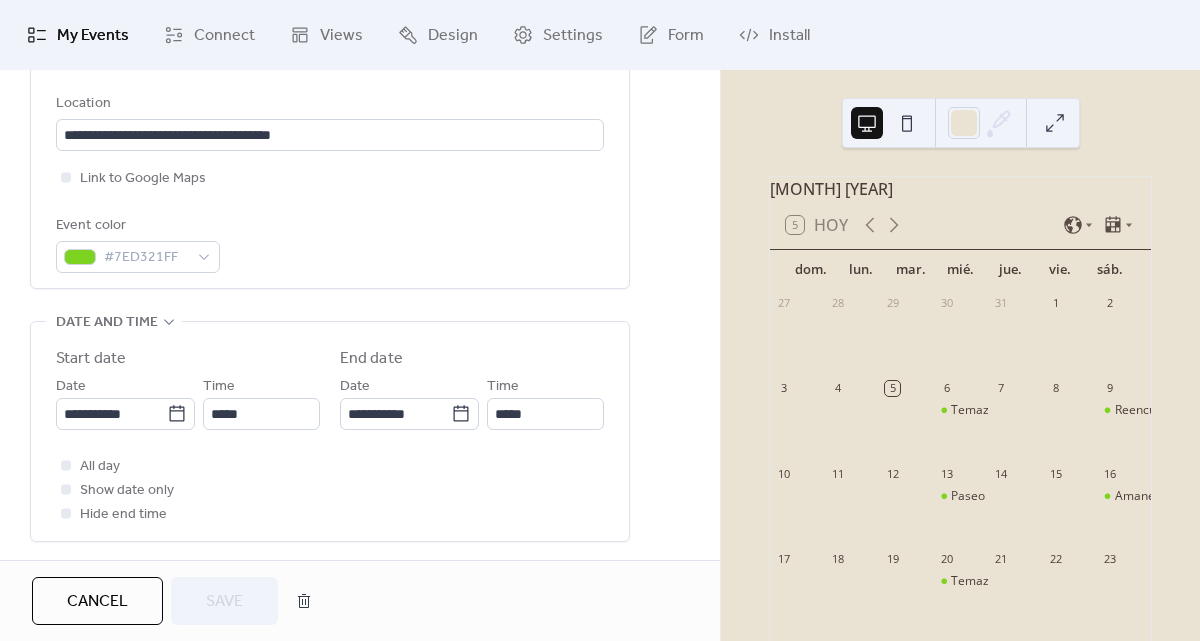 scroll, scrollTop: 454, scrollLeft: 0, axis: vertical 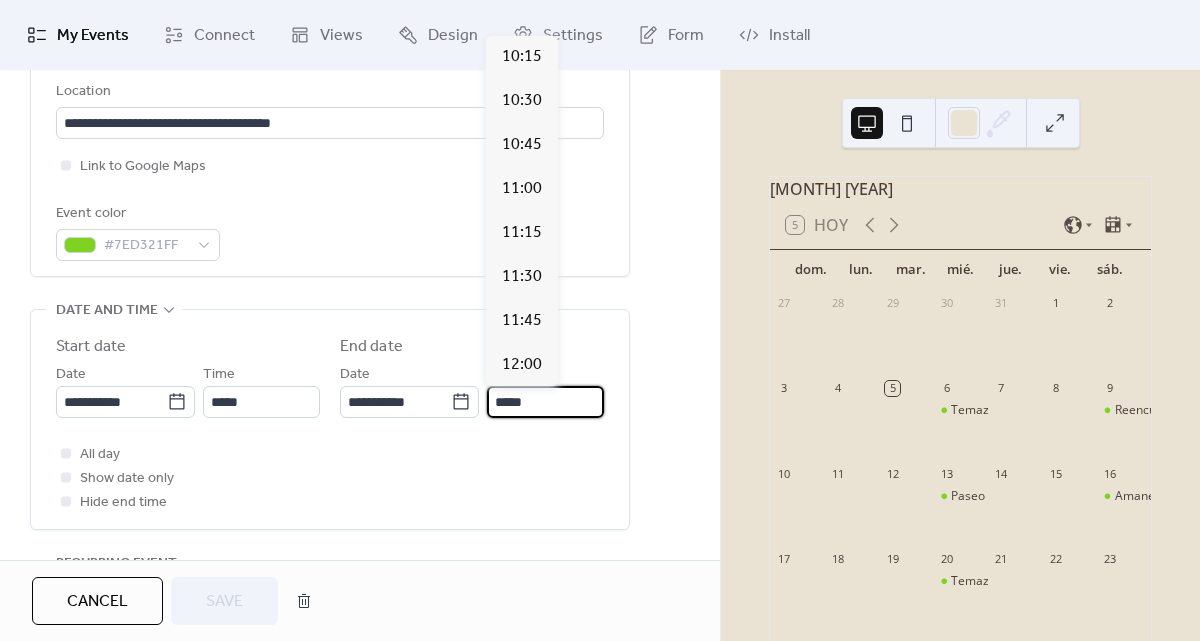 click on "*****" at bounding box center (545, 402) 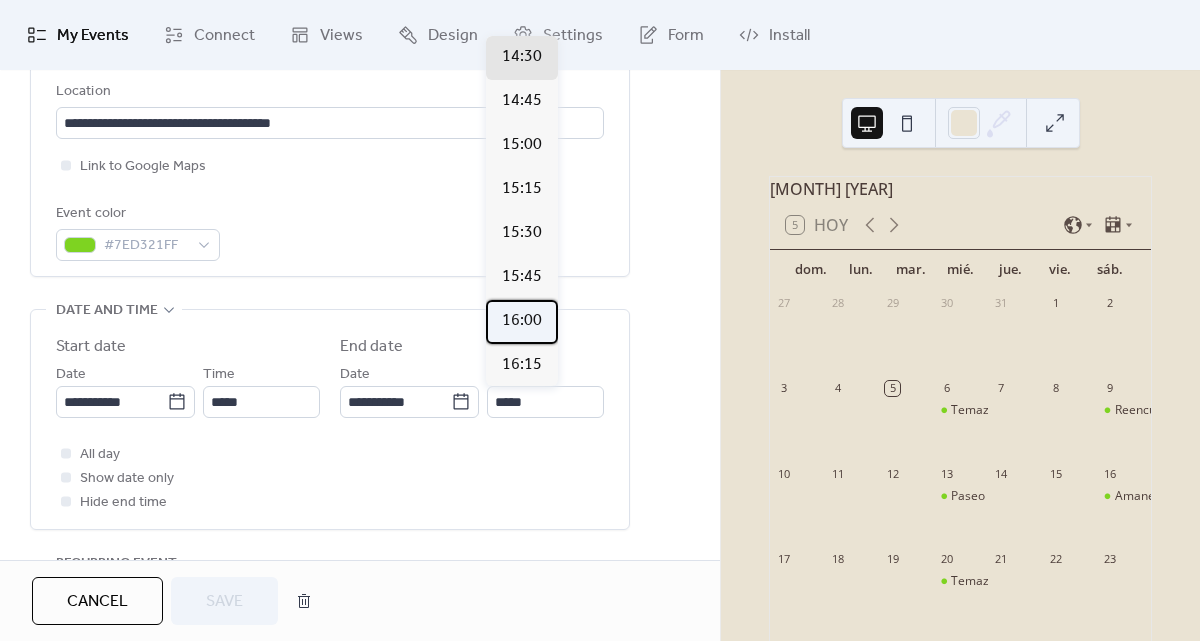 click on "16:00" at bounding box center [522, 321] 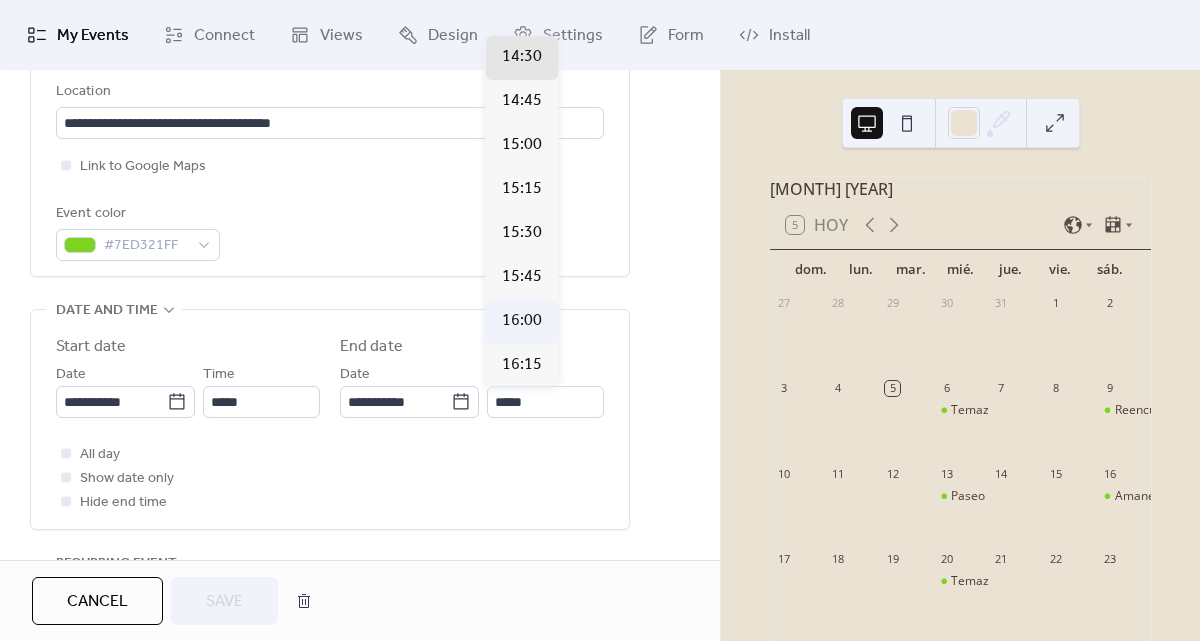 type on "*****" 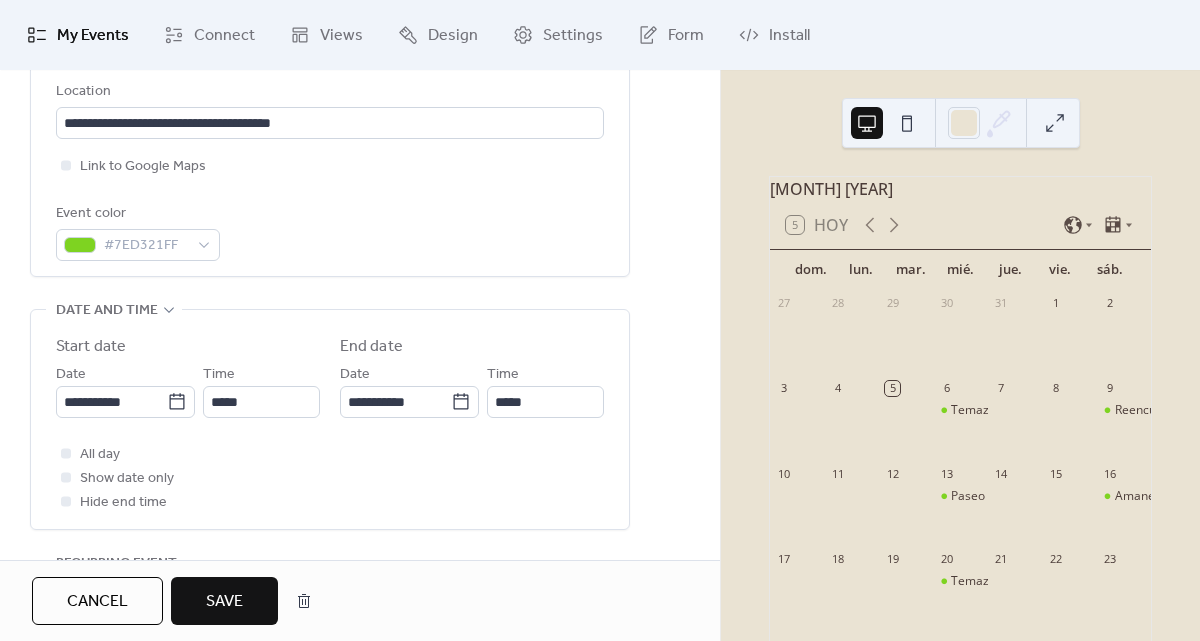 click on "Save" at bounding box center [224, 602] 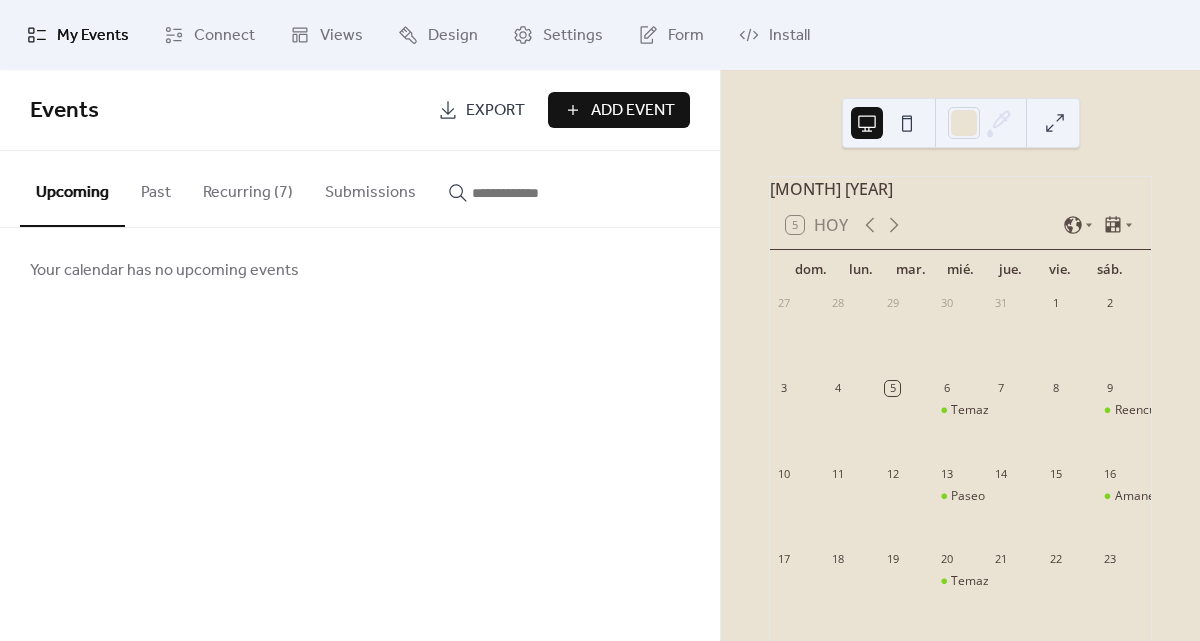 click on "Recurring (7)" at bounding box center [248, 188] 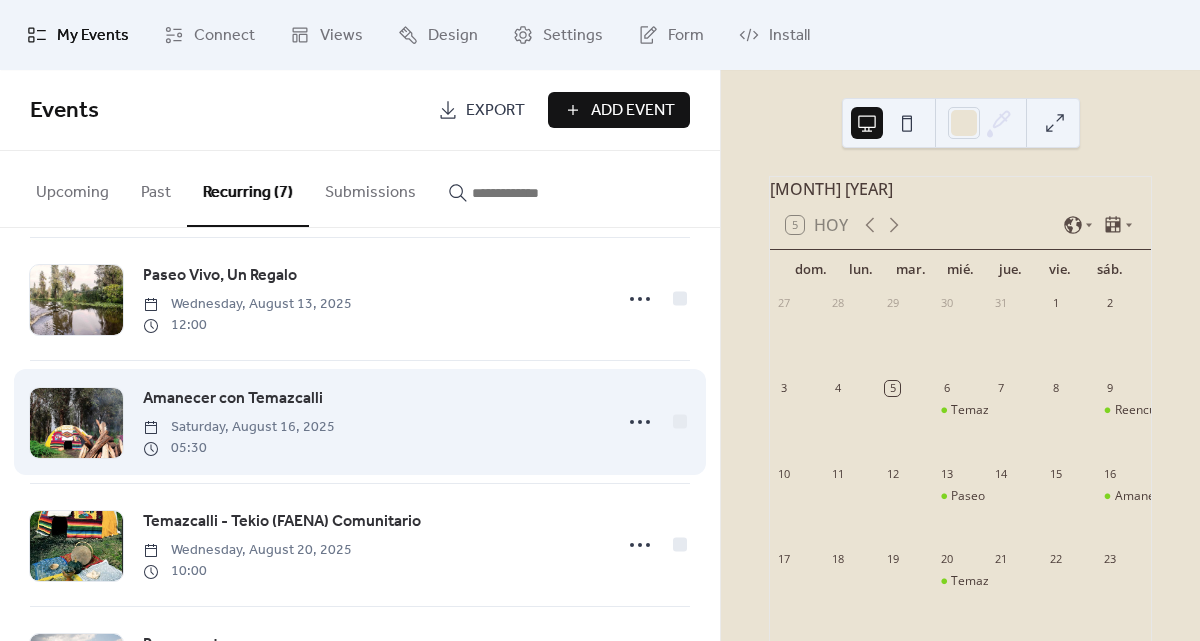scroll, scrollTop: 257, scrollLeft: 0, axis: vertical 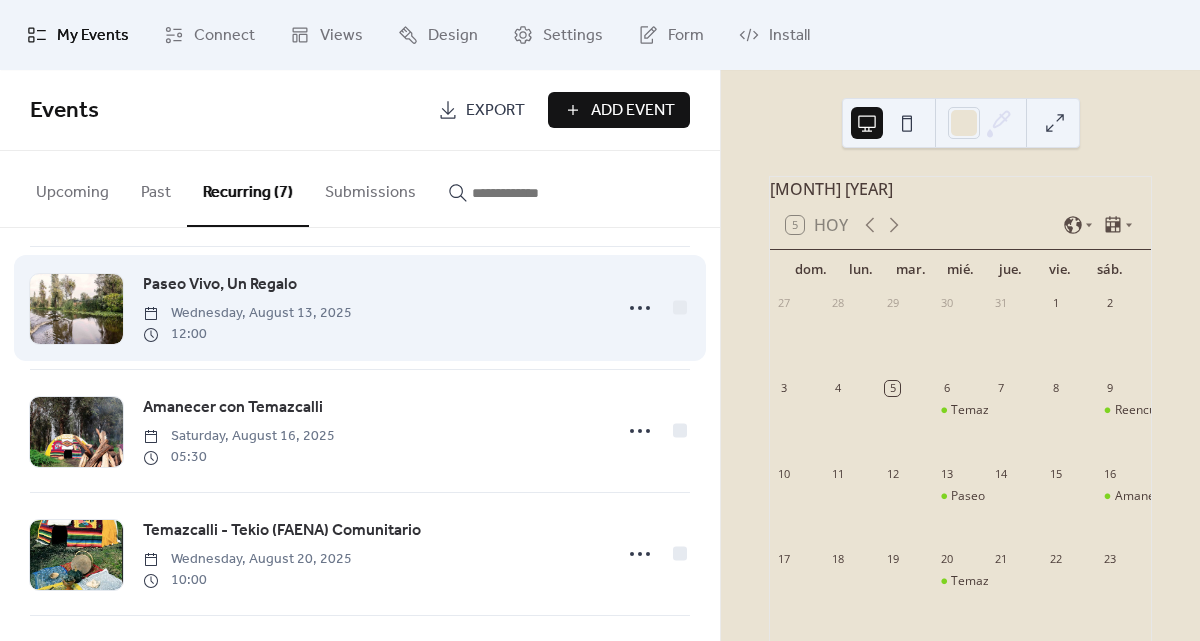 click on "Paseo Vivo, Un Regalo" at bounding box center (220, 285) 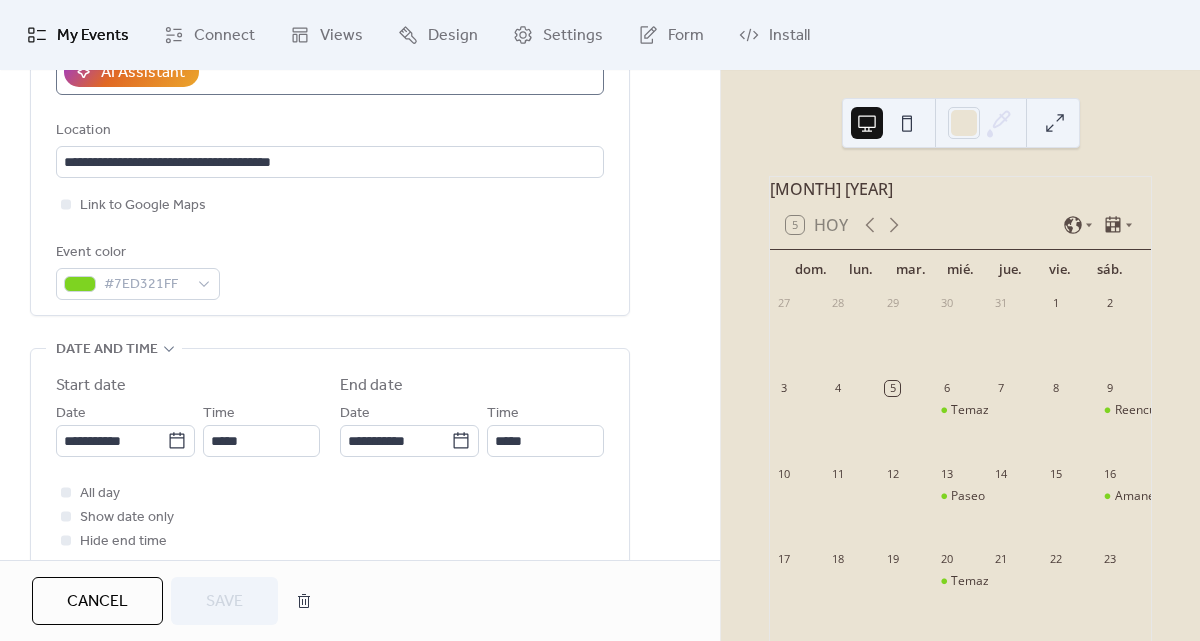 scroll, scrollTop: 437, scrollLeft: 0, axis: vertical 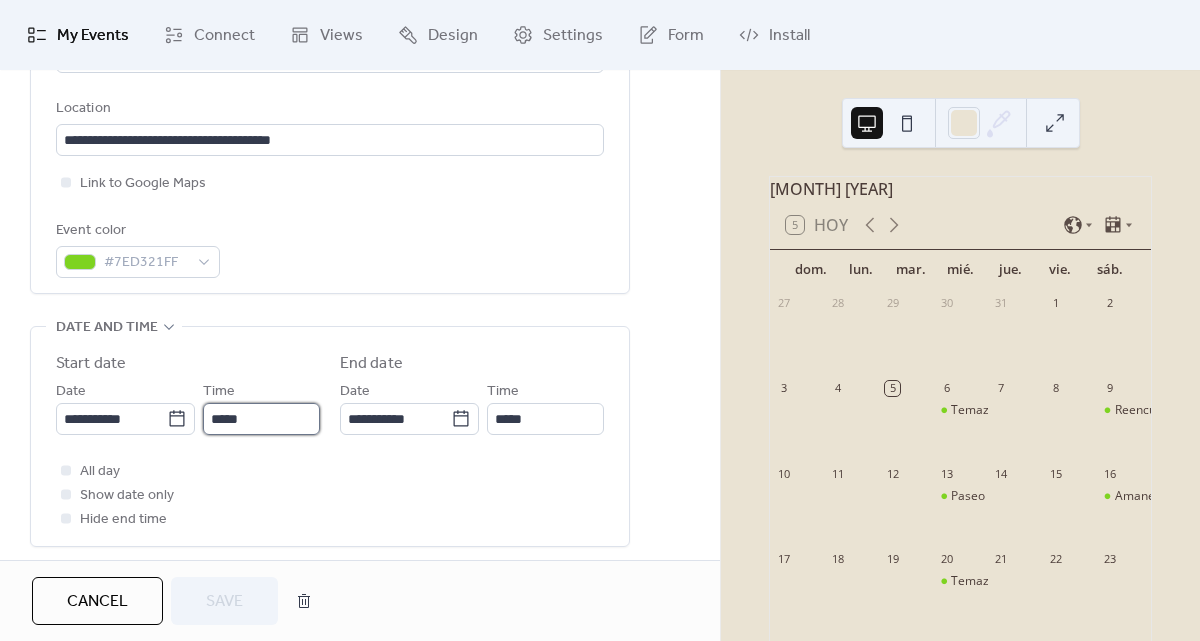 click on "*****" at bounding box center [261, 419] 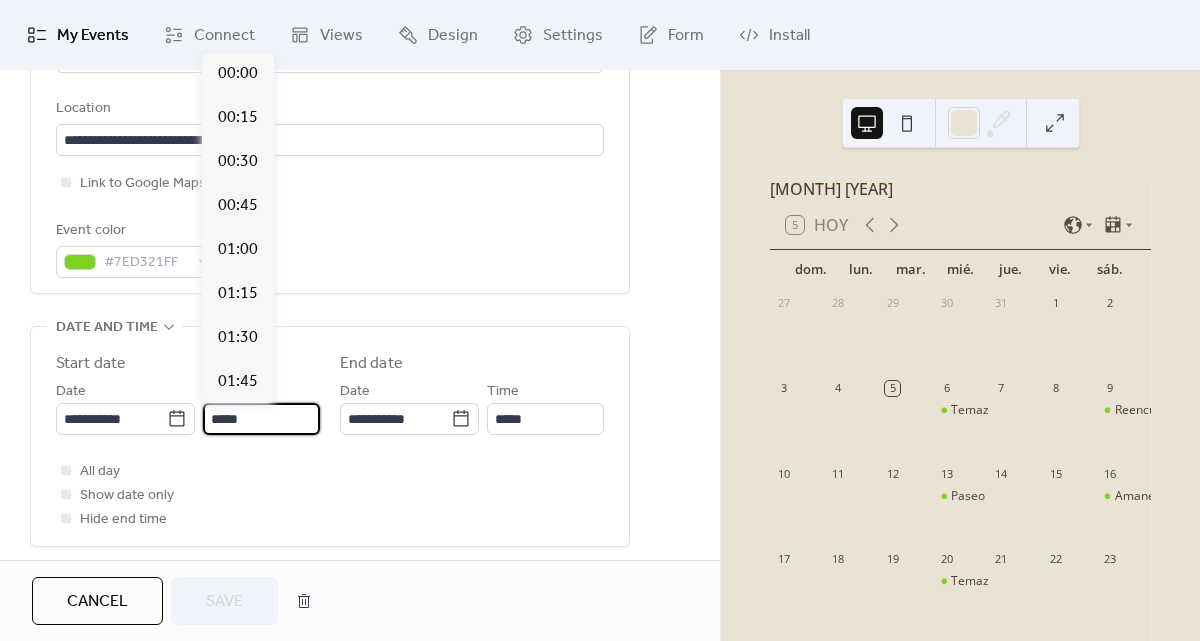 scroll, scrollTop: 2112, scrollLeft: 0, axis: vertical 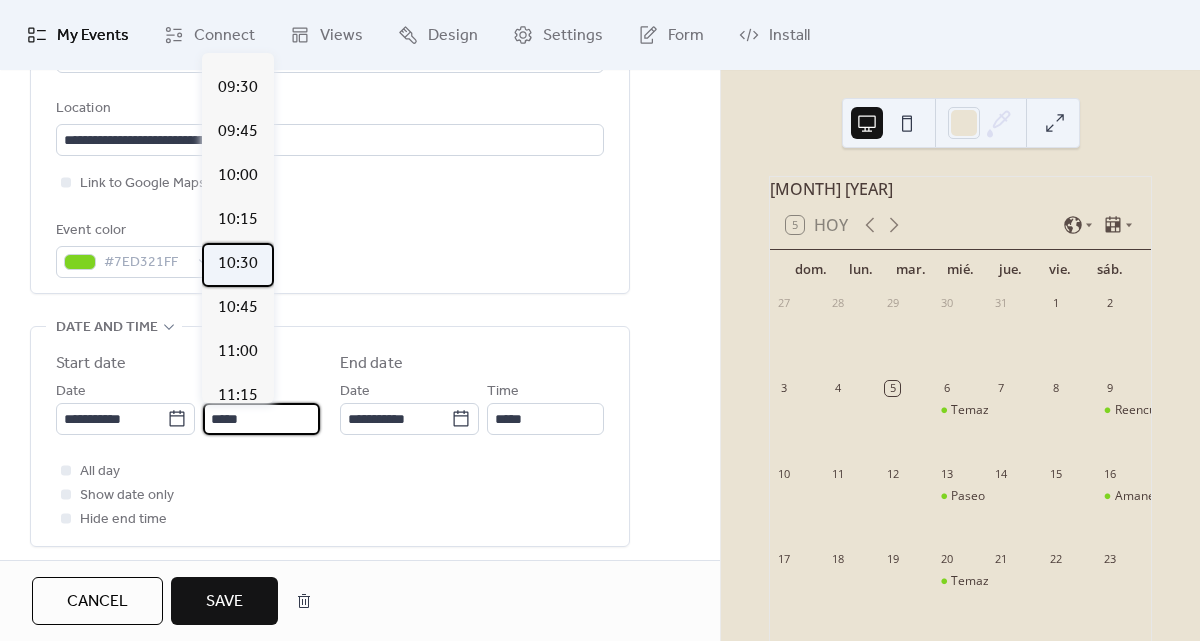 click on "10:30" at bounding box center [238, 264] 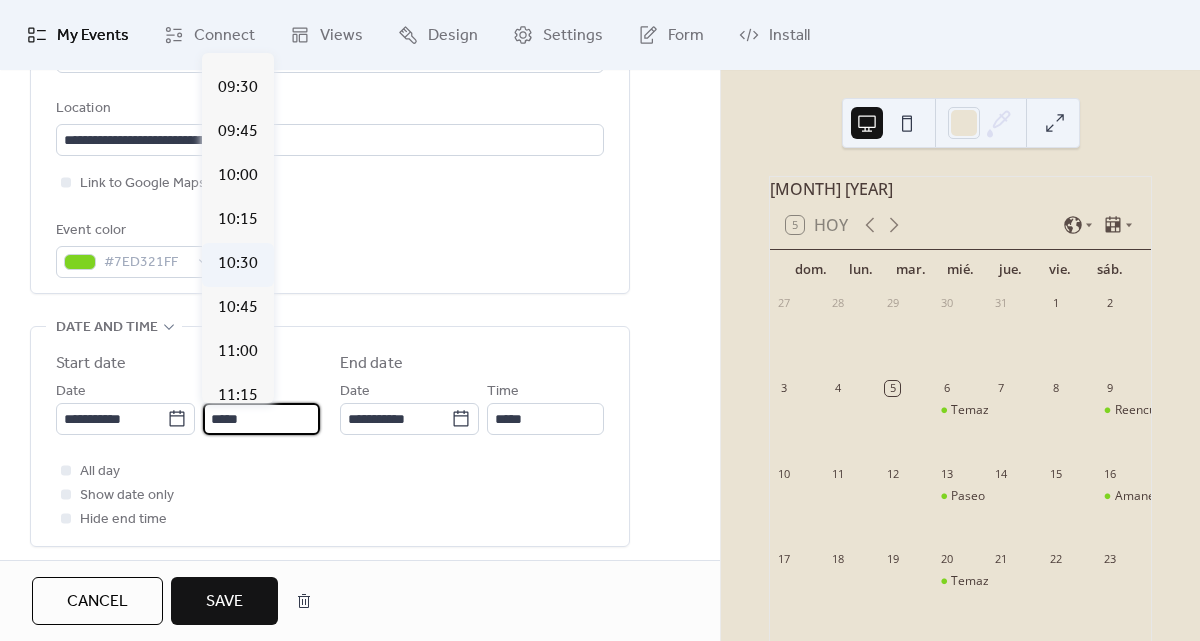 type on "*****" 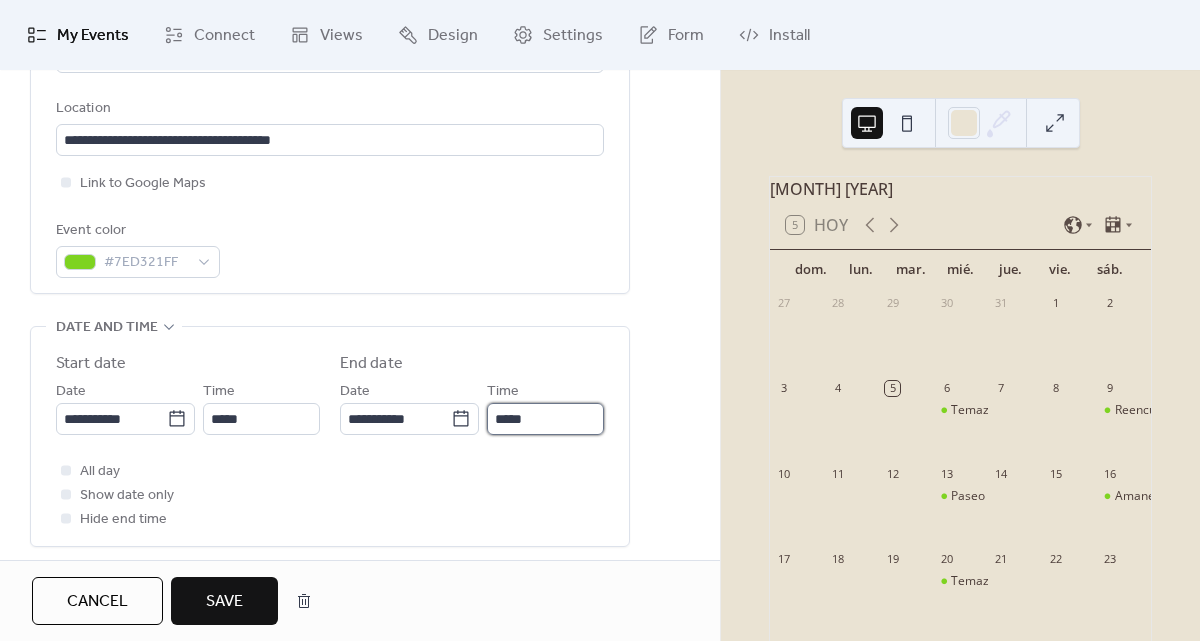 click on "*****" at bounding box center (545, 419) 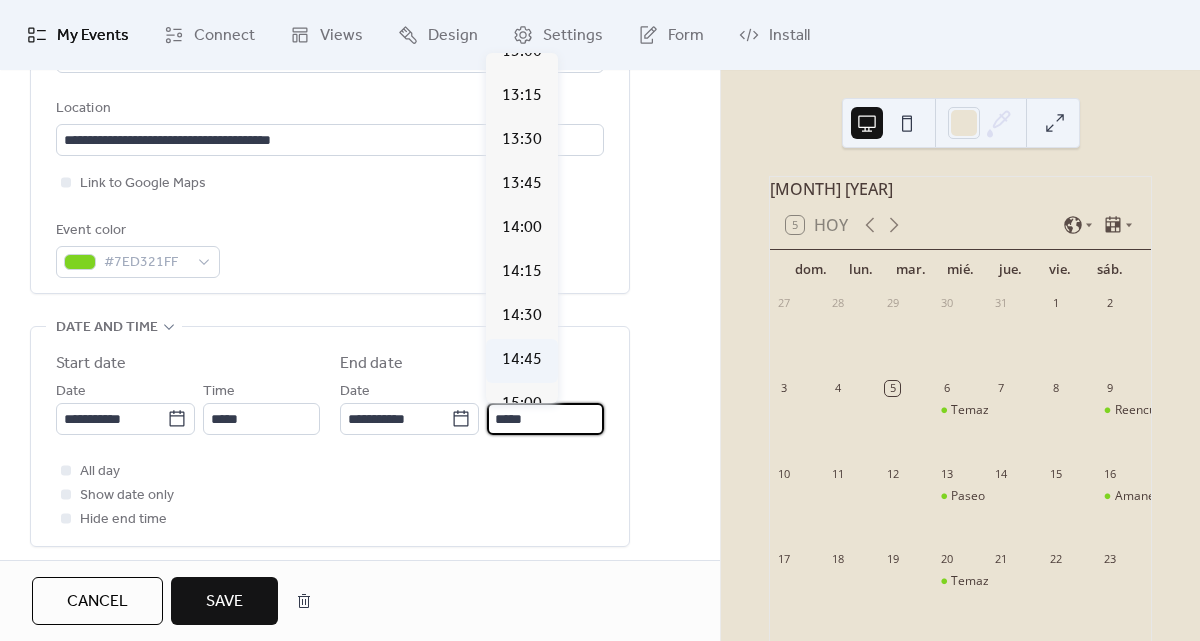 scroll, scrollTop: 426, scrollLeft: 0, axis: vertical 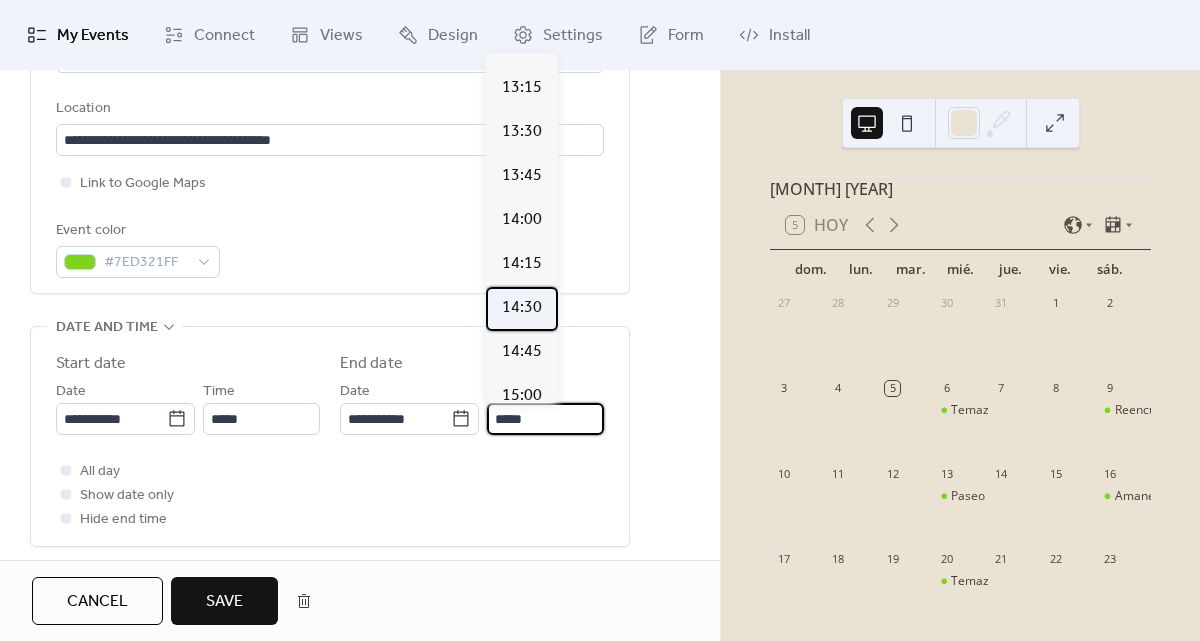 click on "14:30" at bounding box center (522, 308) 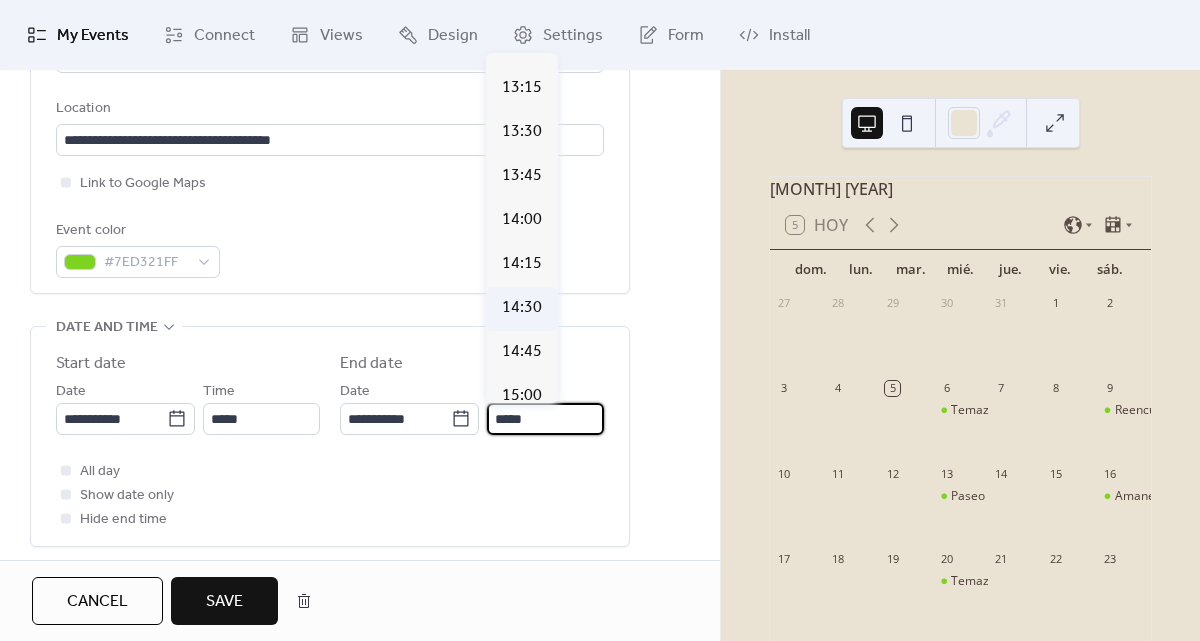 type on "*****" 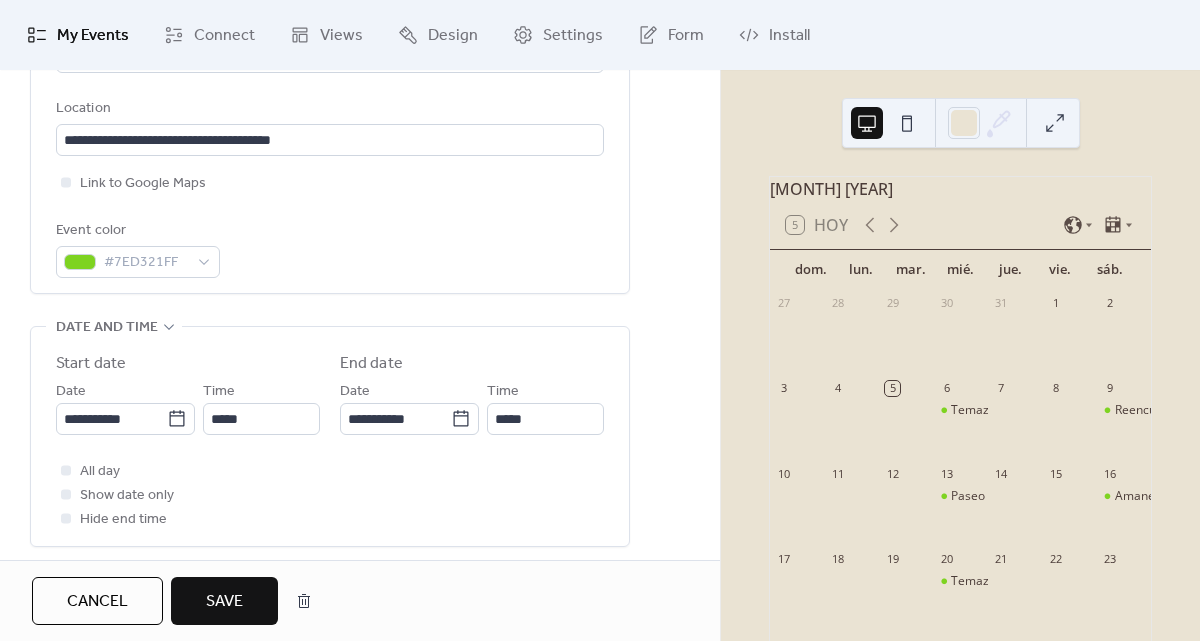 click on "Save" at bounding box center [224, 601] 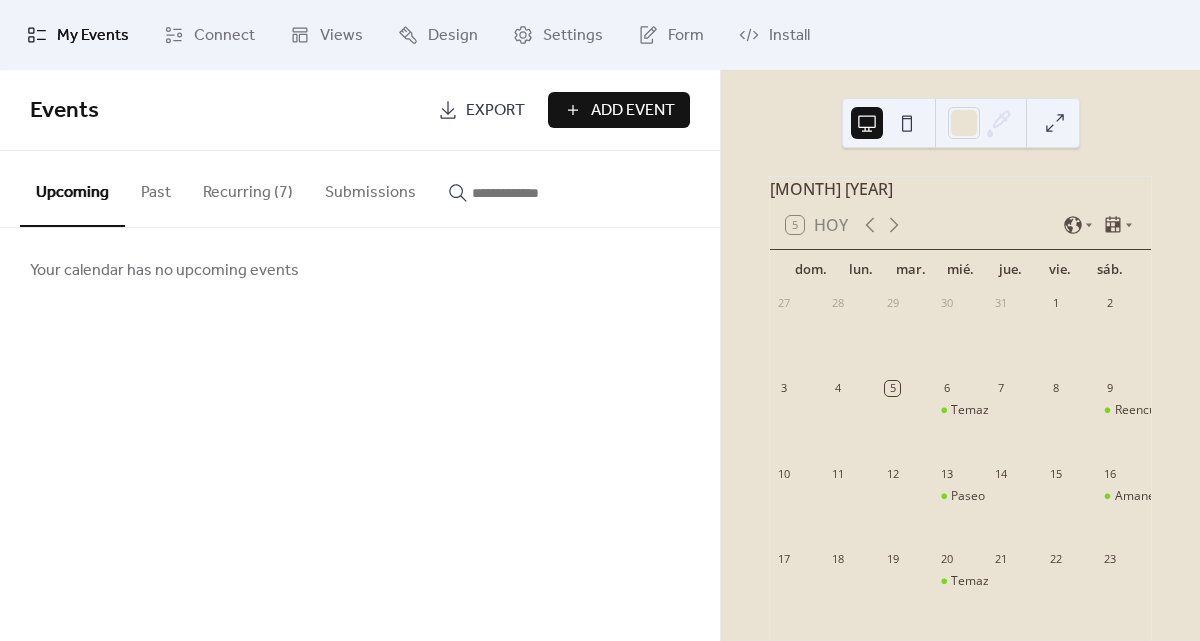 click on "Recurring (7)" at bounding box center (248, 188) 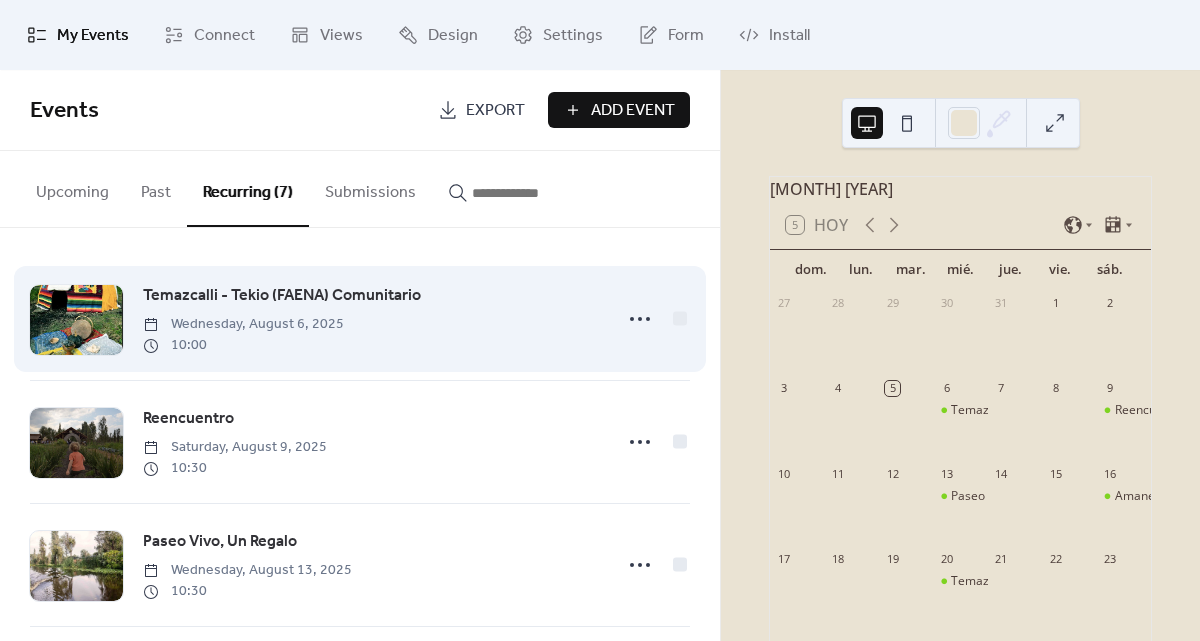 click on "Temazcalli - Tekio (FAENA) Comunitario" at bounding box center [282, 296] 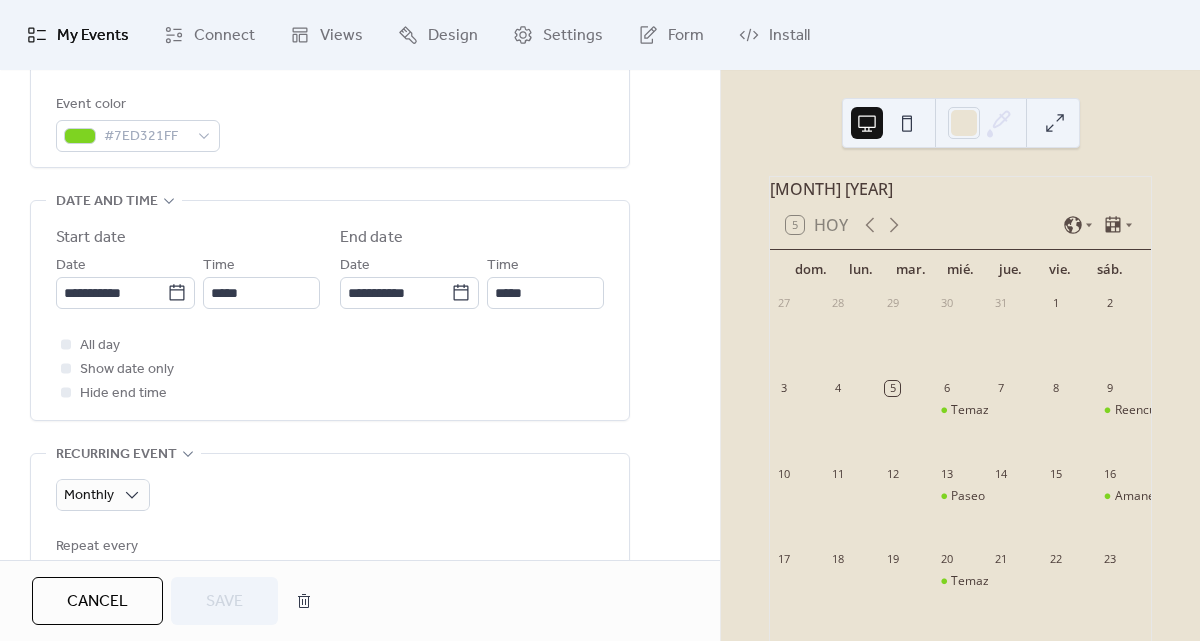 scroll, scrollTop: 564, scrollLeft: 0, axis: vertical 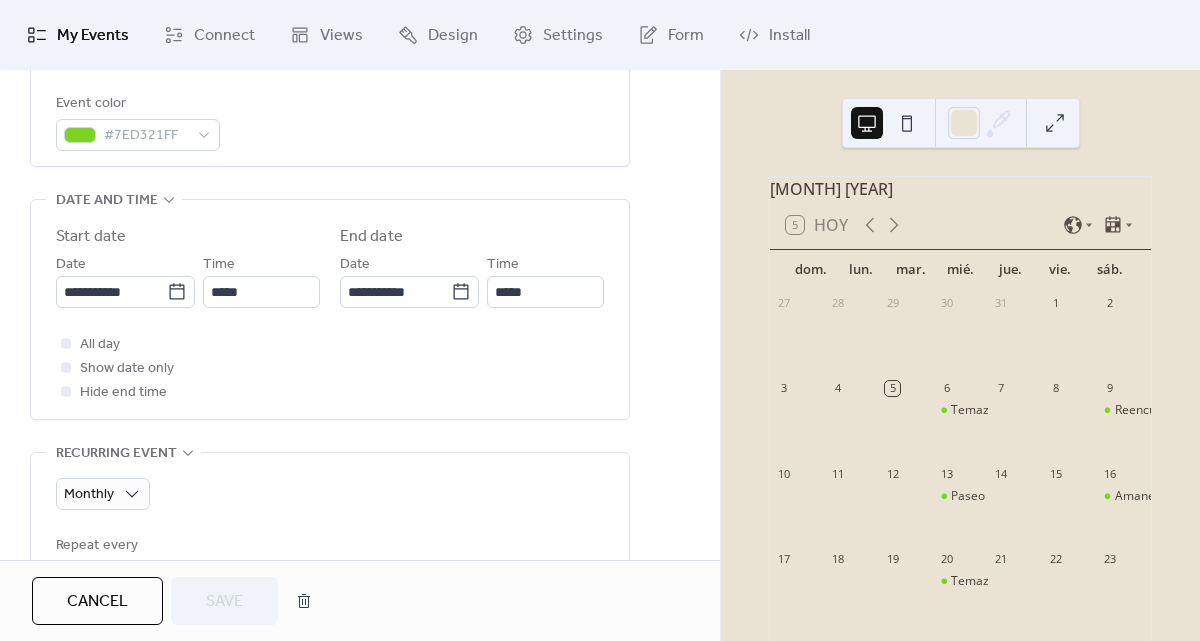 click on "My Events" at bounding box center [93, 36] 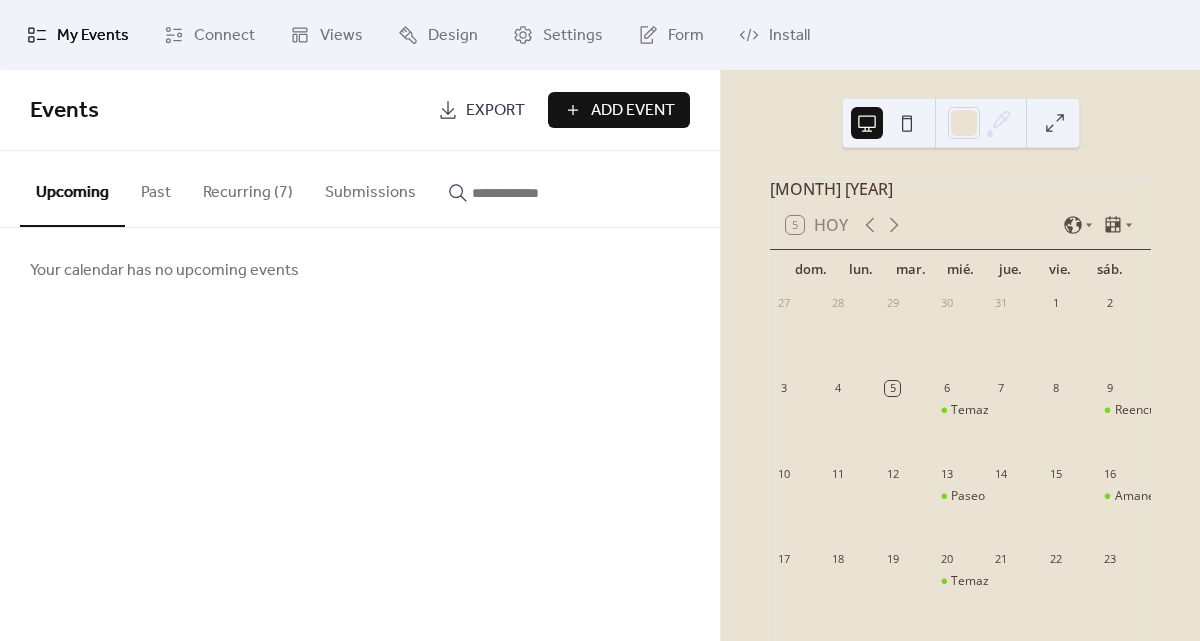 click on "Recurring (7)" at bounding box center [248, 188] 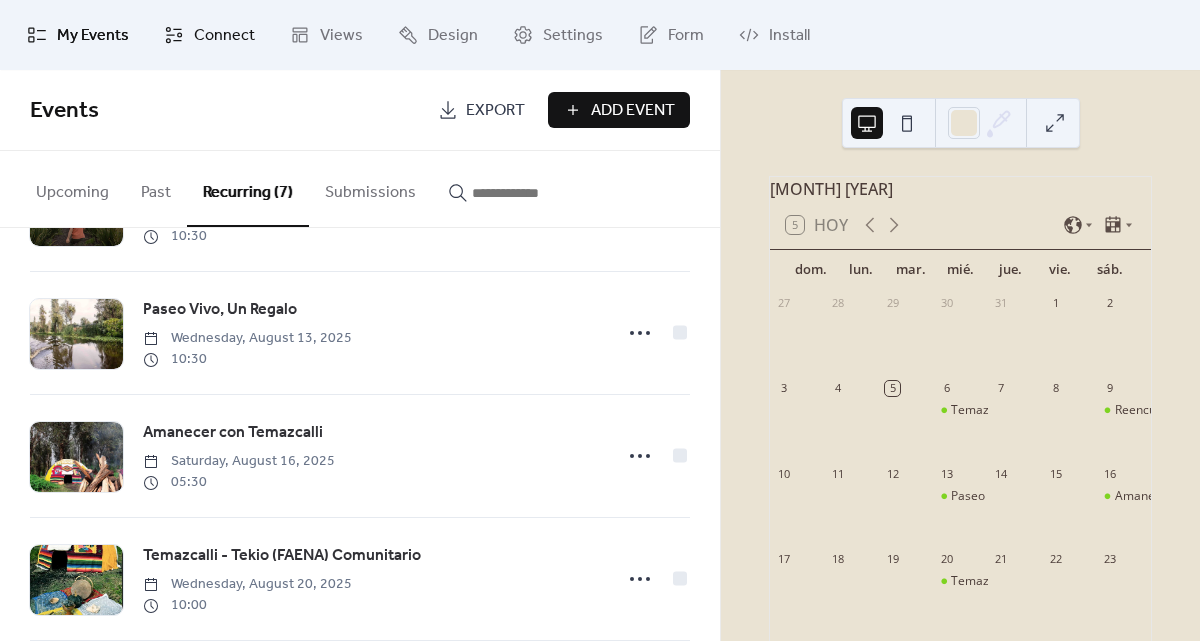 scroll, scrollTop: 236, scrollLeft: 0, axis: vertical 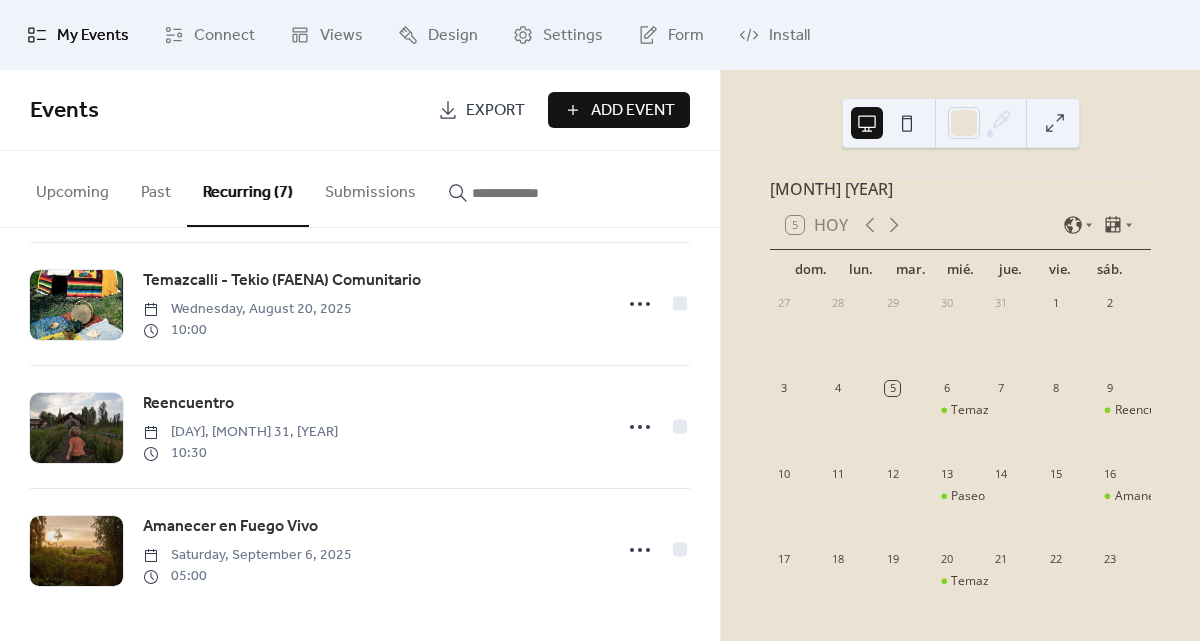 click on "Add Event" at bounding box center (633, 111) 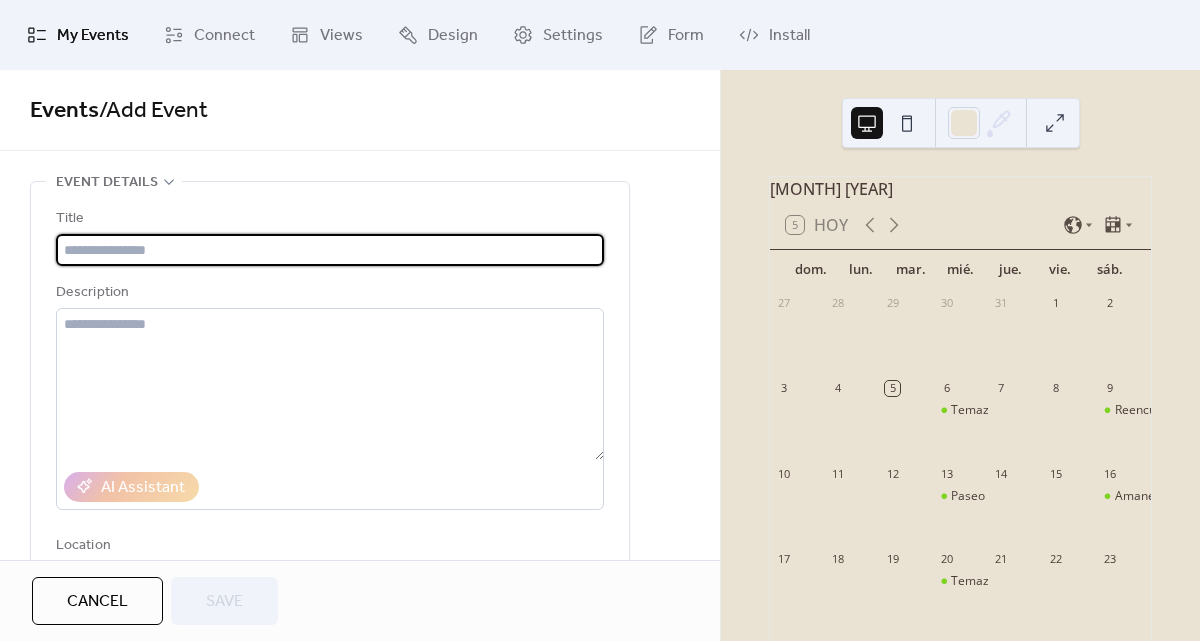 click at bounding box center [330, 250] 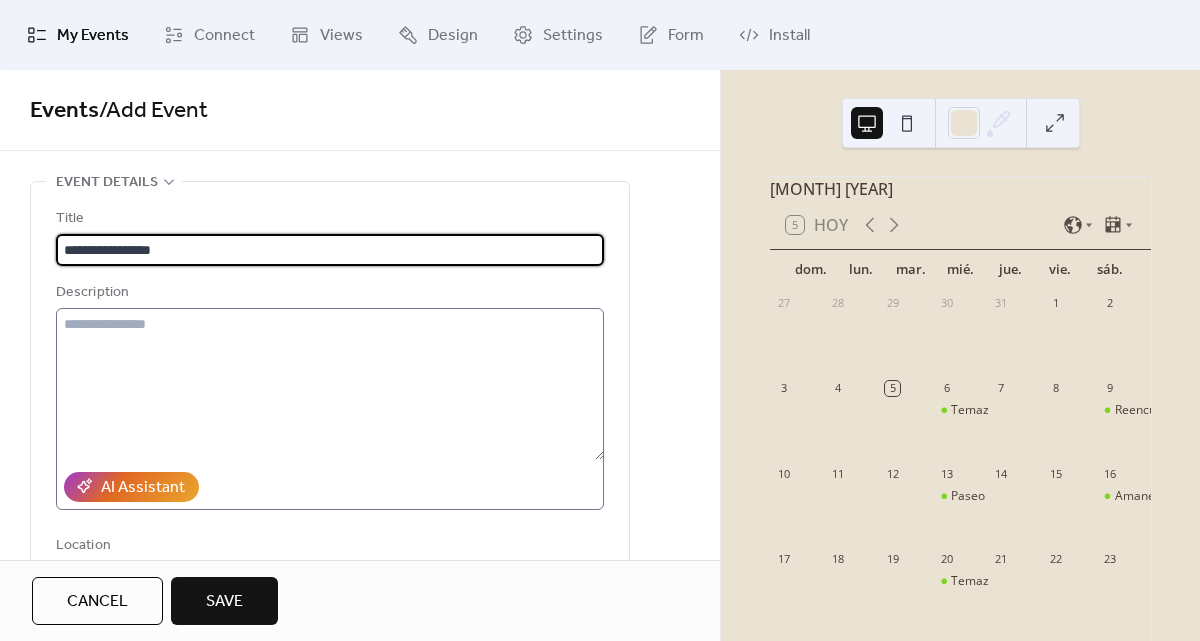 type on "**********" 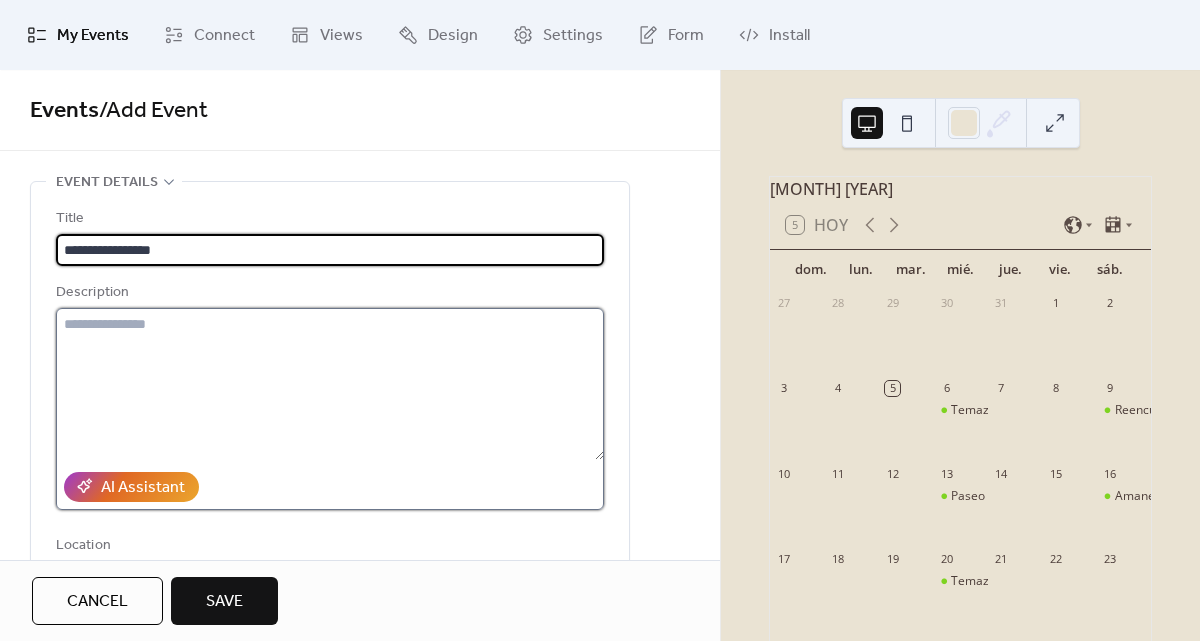 click at bounding box center [330, 384] 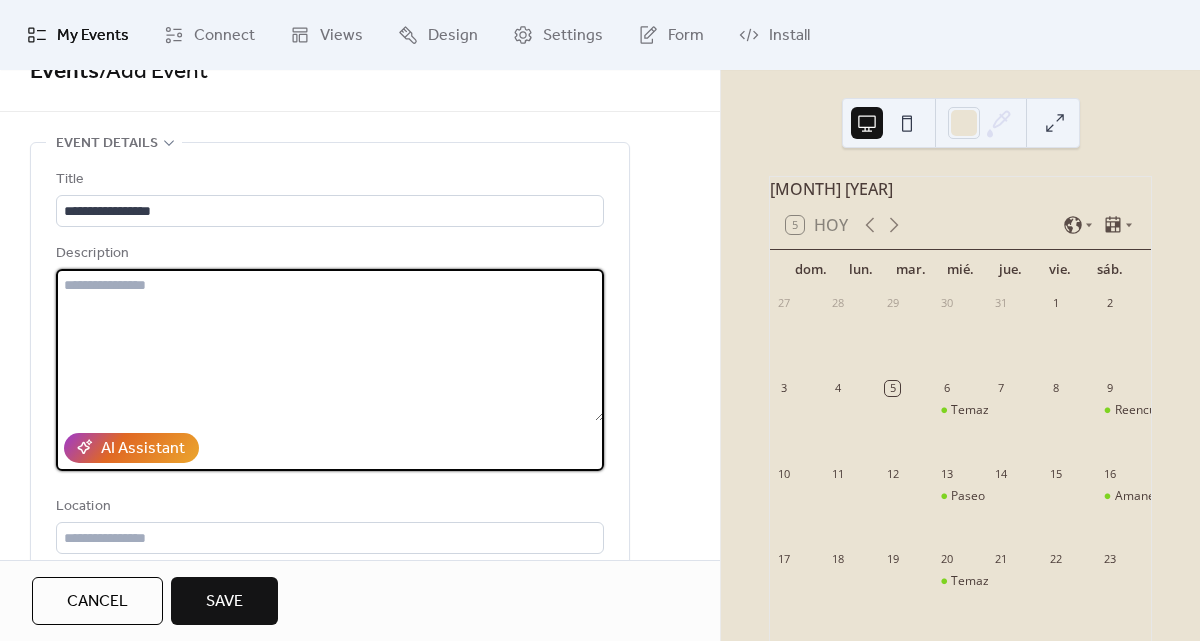 scroll, scrollTop: 0, scrollLeft: 0, axis: both 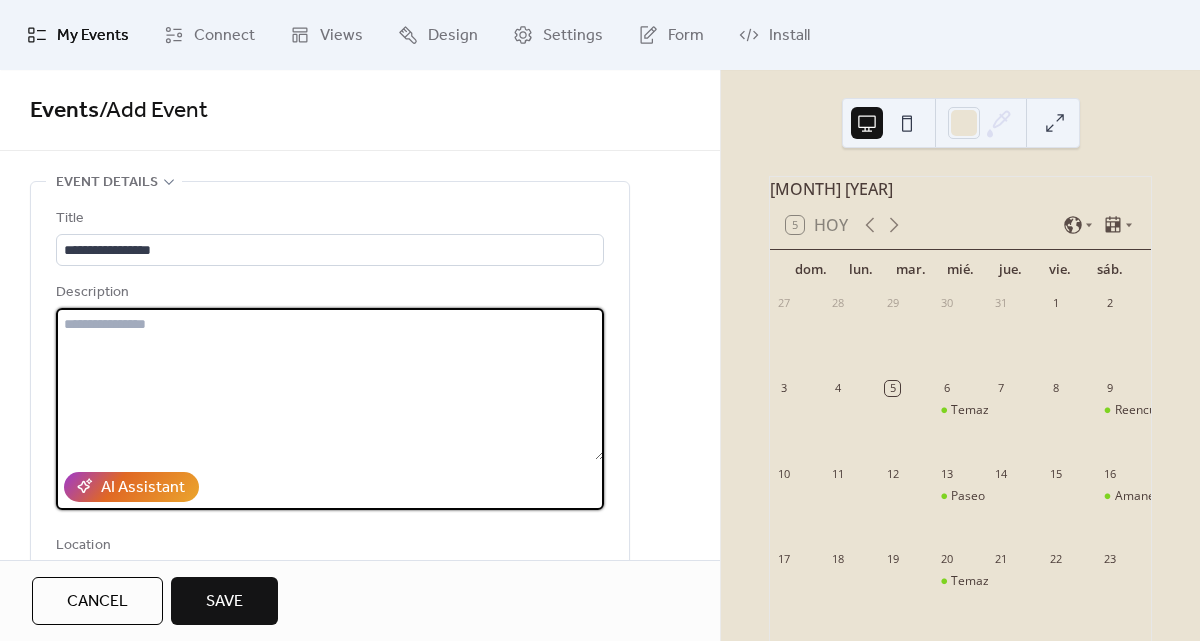 click on "Cancel" at bounding box center [97, 602] 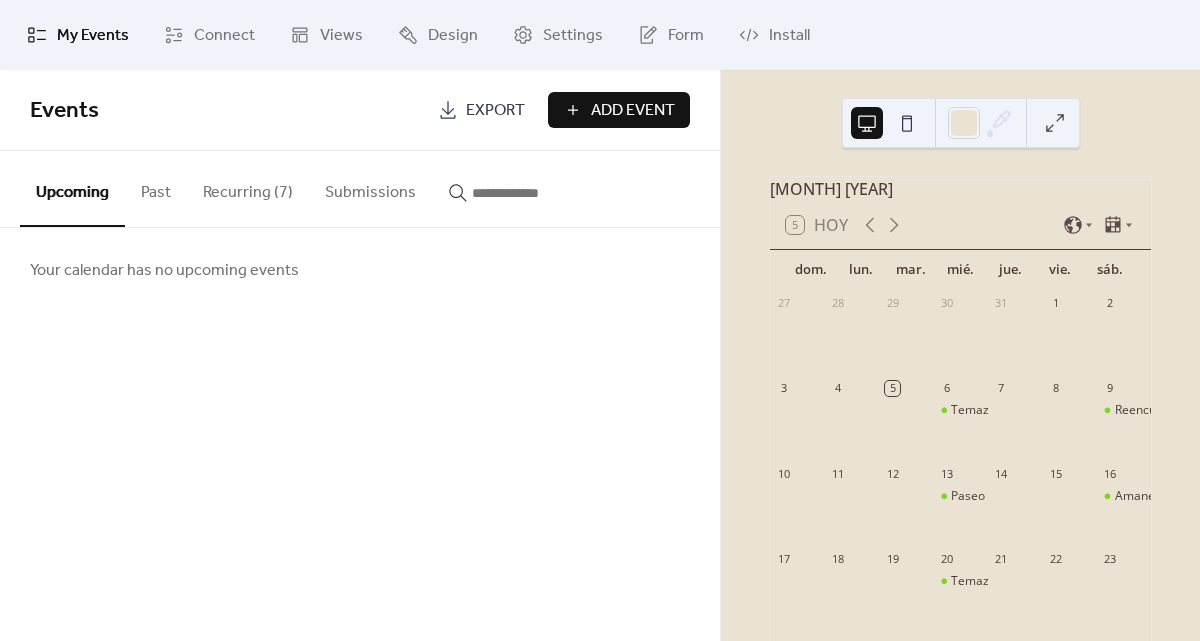 click on "Recurring (7)" at bounding box center [248, 188] 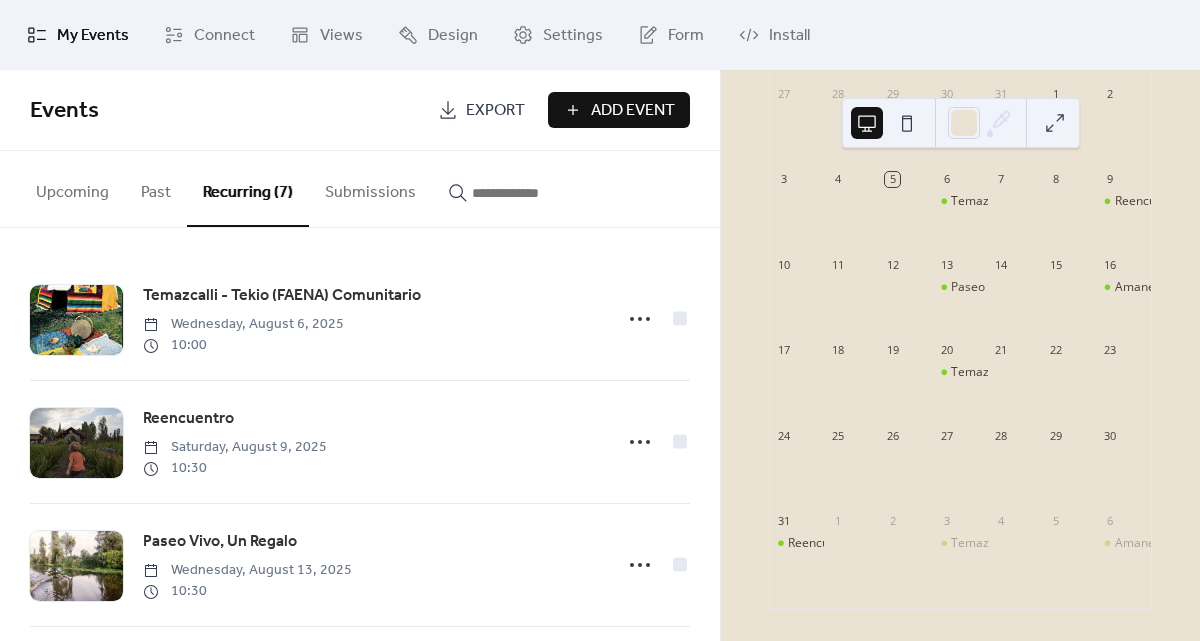 scroll, scrollTop: 221, scrollLeft: 0, axis: vertical 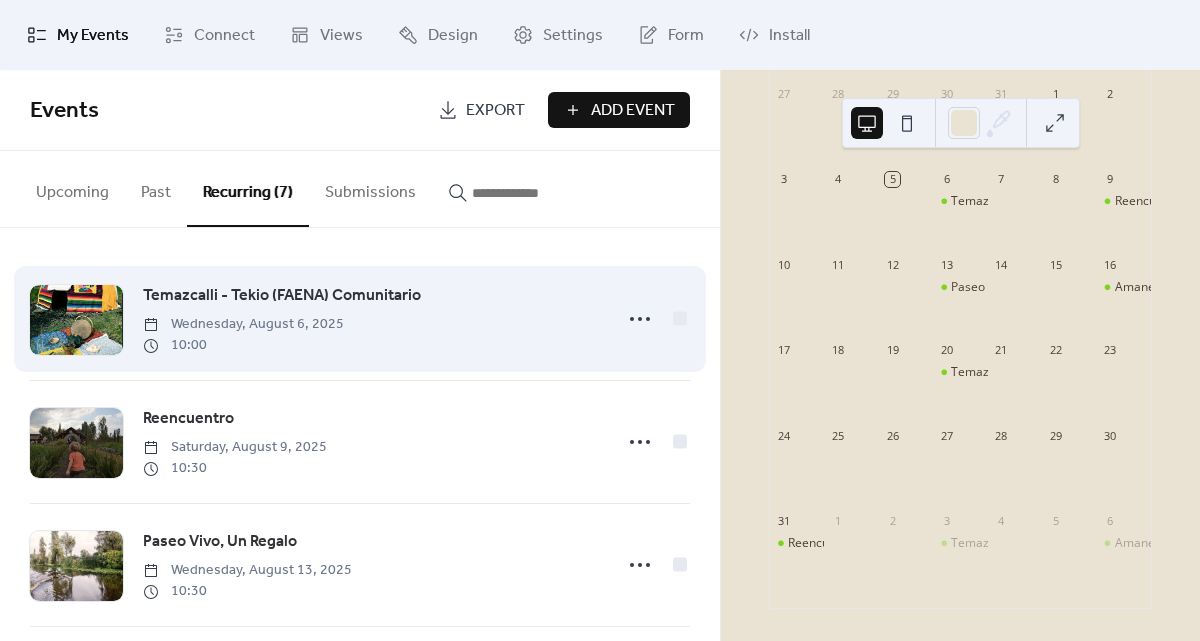 click on "Temazcalli - Tekio (FAENA) Comunitario" at bounding box center [282, 296] 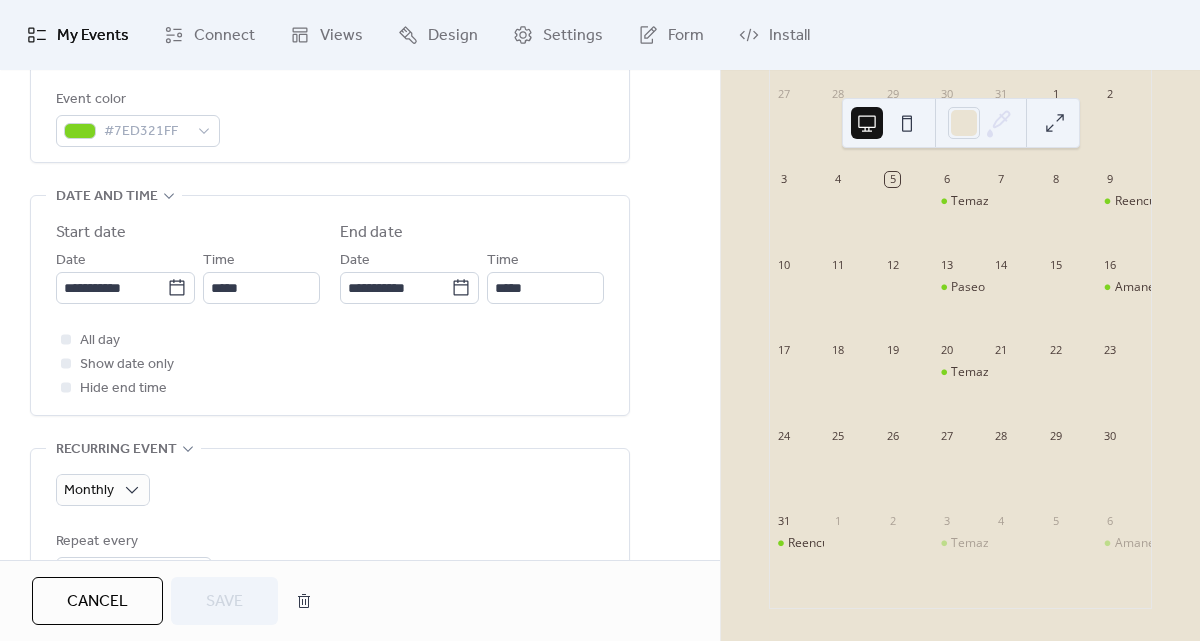 scroll, scrollTop: 572, scrollLeft: 0, axis: vertical 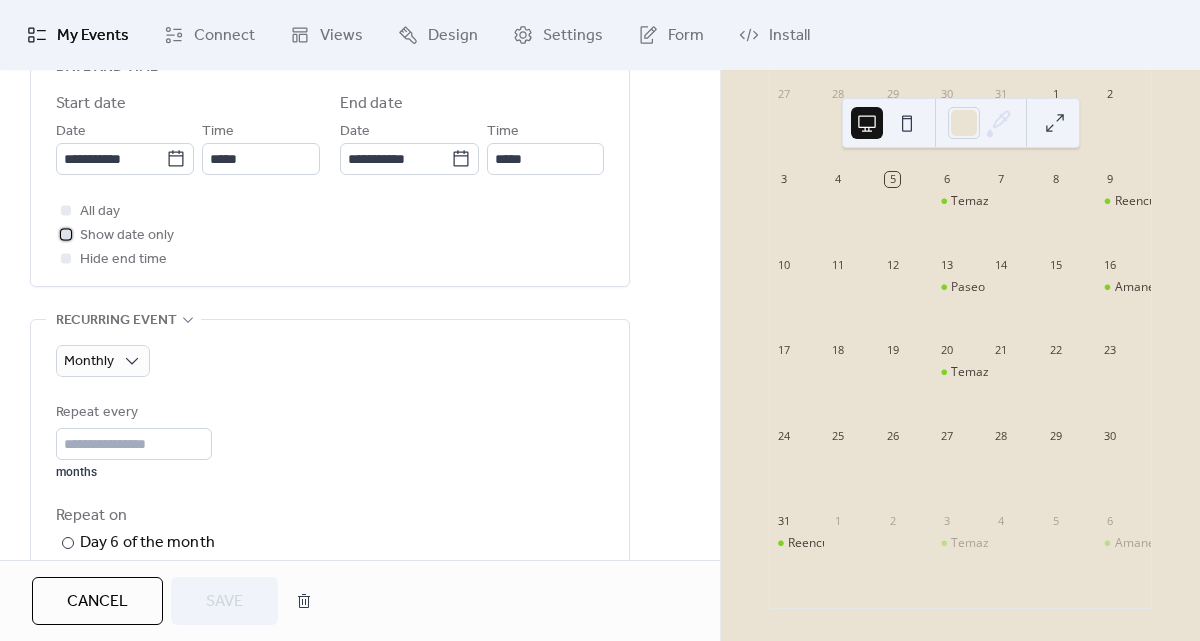click at bounding box center [66, 234] 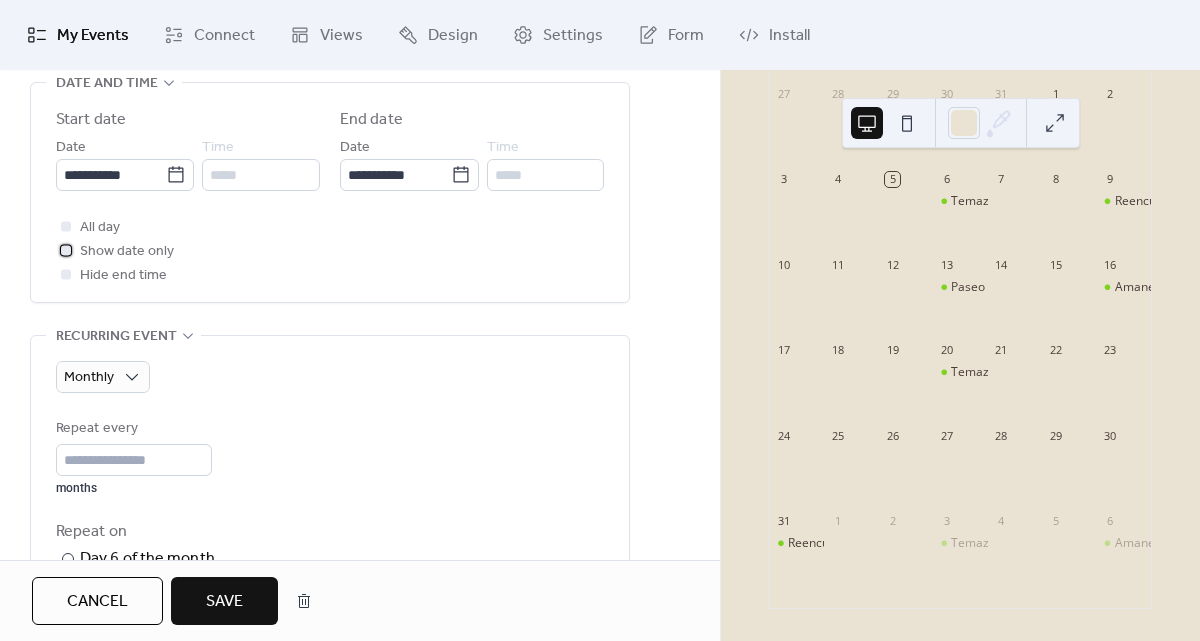 scroll, scrollTop: 682, scrollLeft: 0, axis: vertical 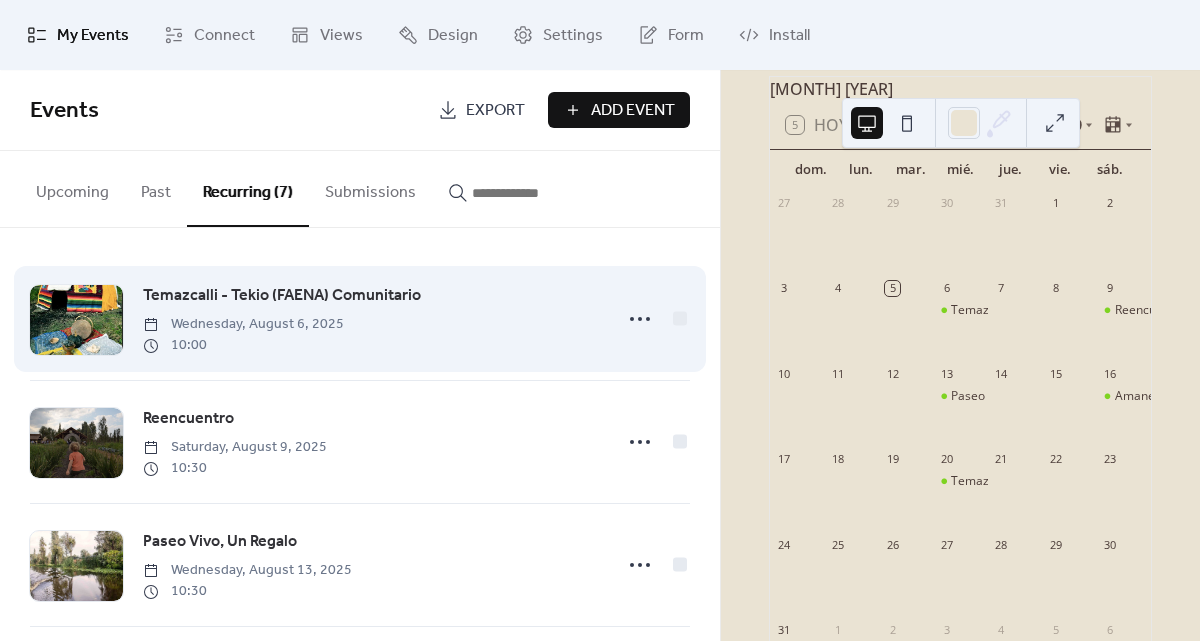 drag, startPoint x: 1054, startPoint y: 286, endPoint x: 270, endPoint y: 293, distance: 784.03125 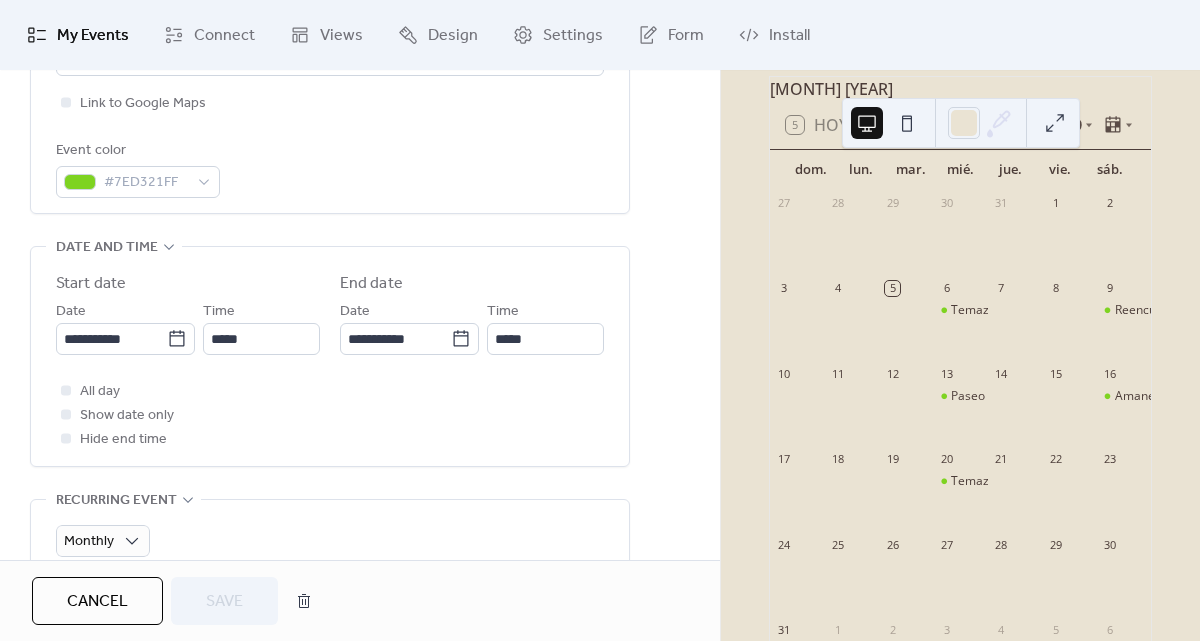 scroll, scrollTop: 549, scrollLeft: 0, axis: vertical 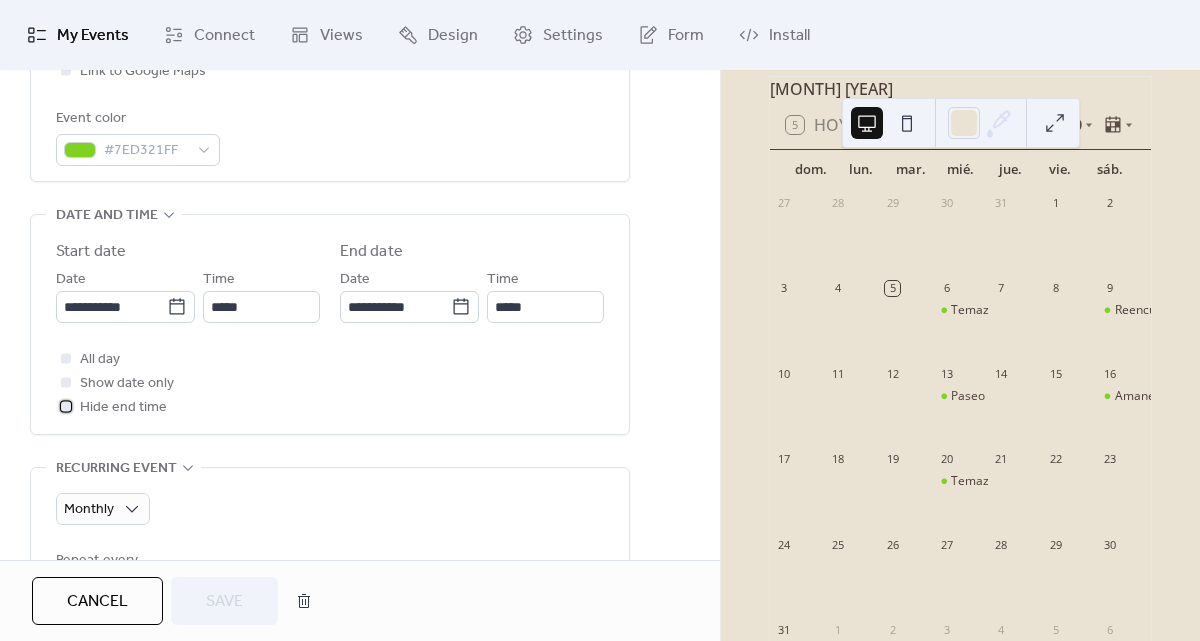 click at bounding box center (66, 406) 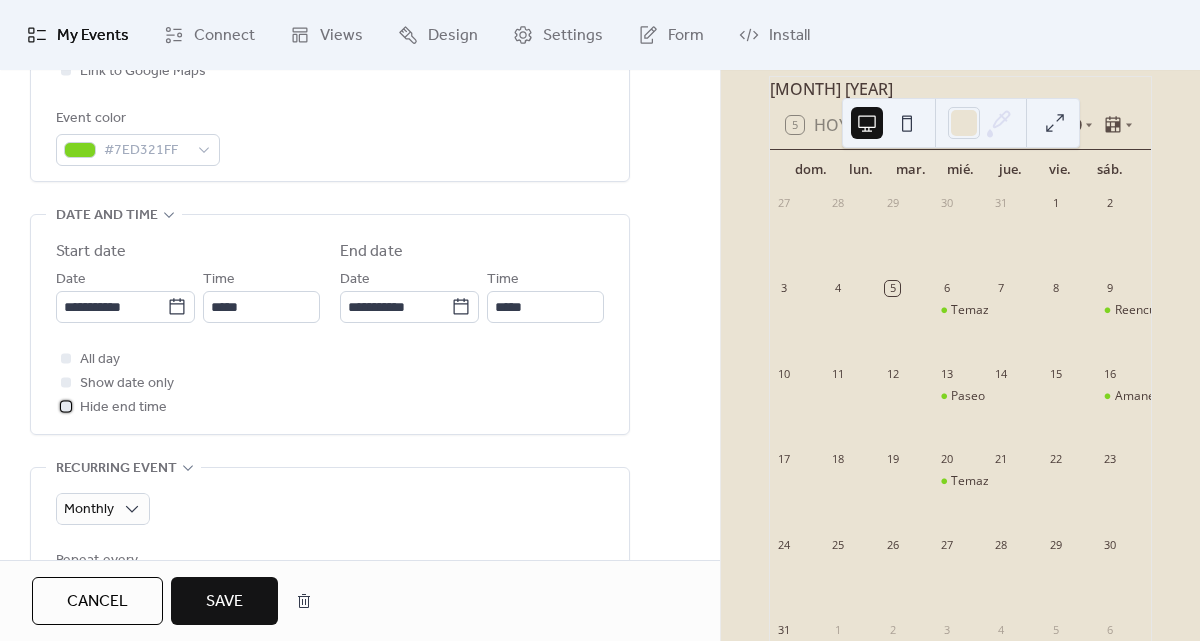 click 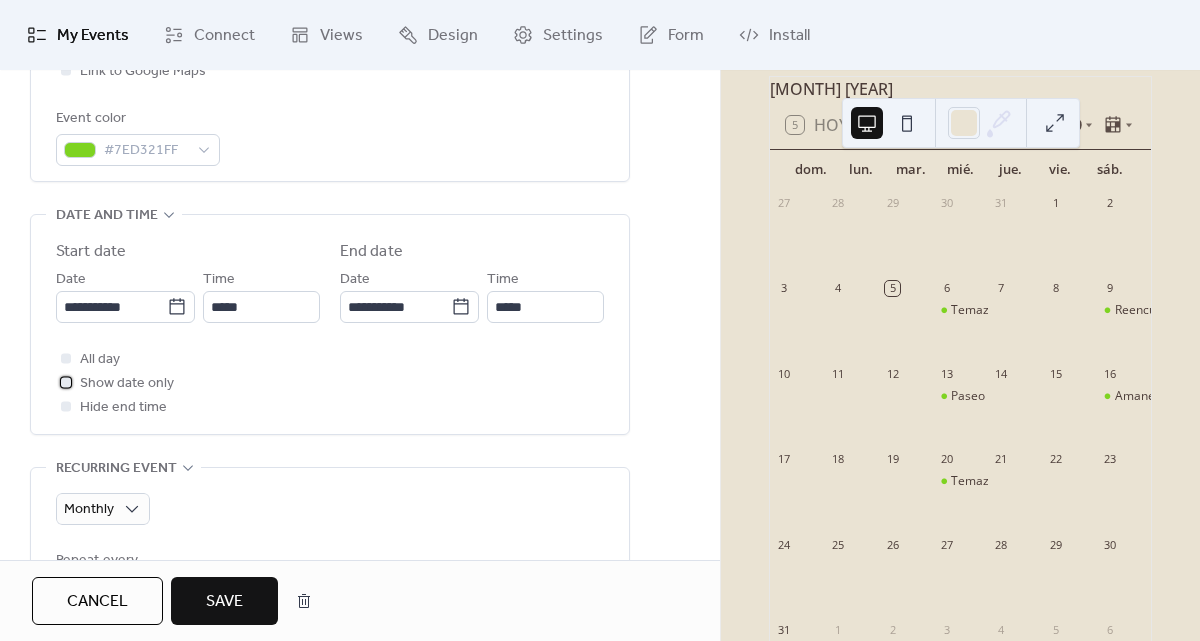 click at bounding box center [66, 382] 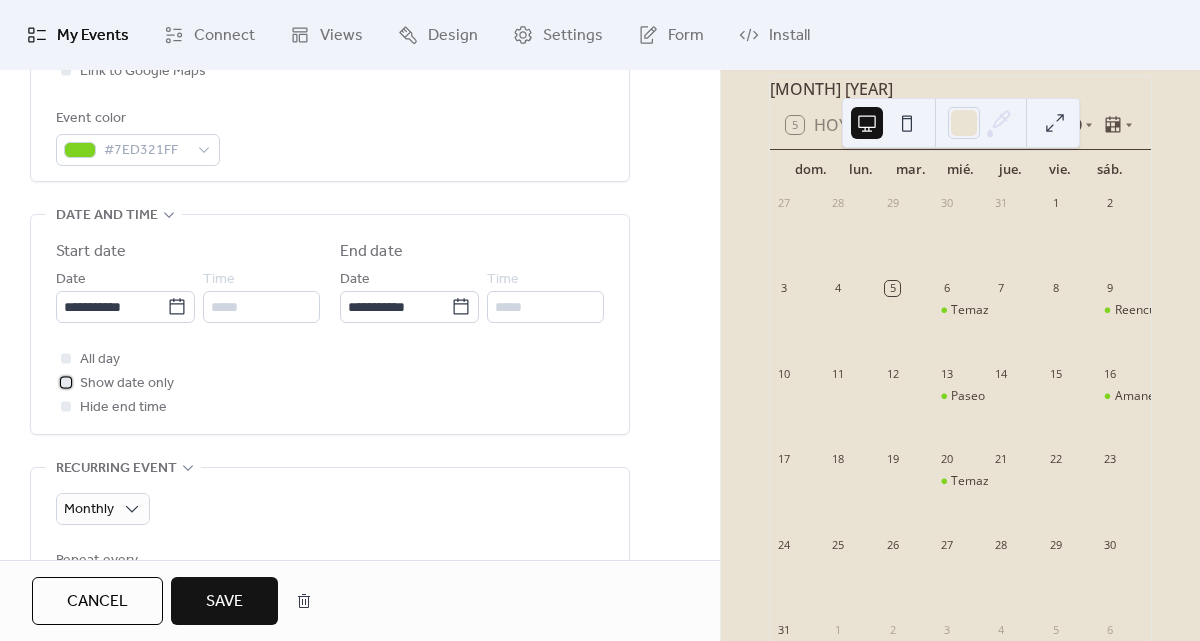 click 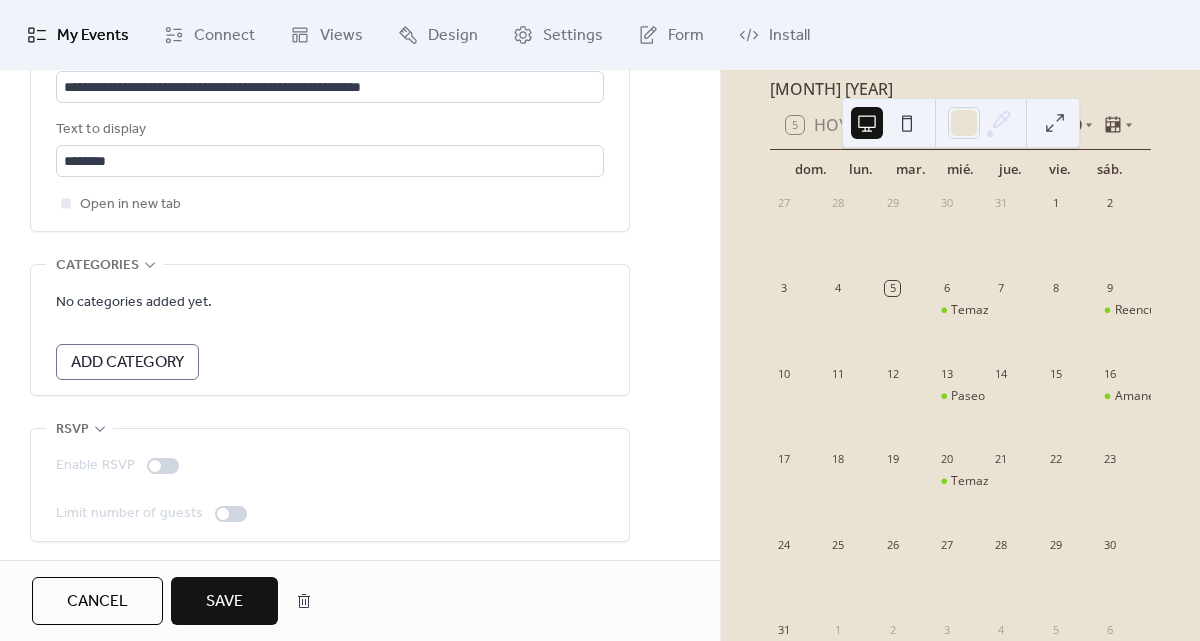 scroll, scrollTop: 1643, scrollLeft: 0, axis: vertical 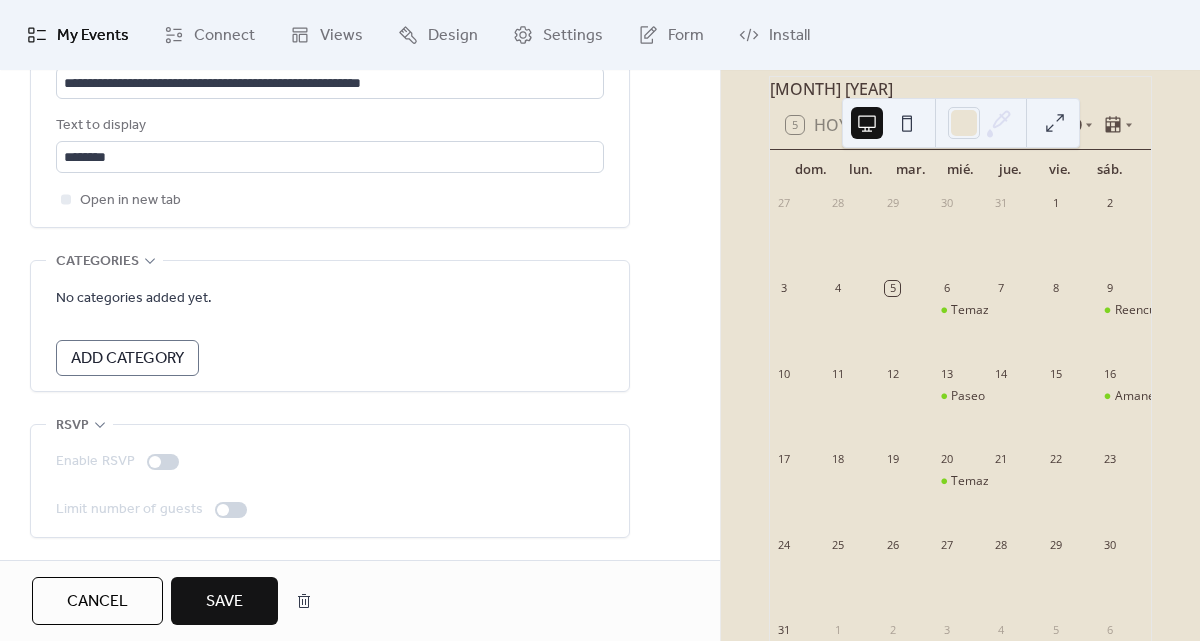 click on "Save" at bounding box center [224, 601] 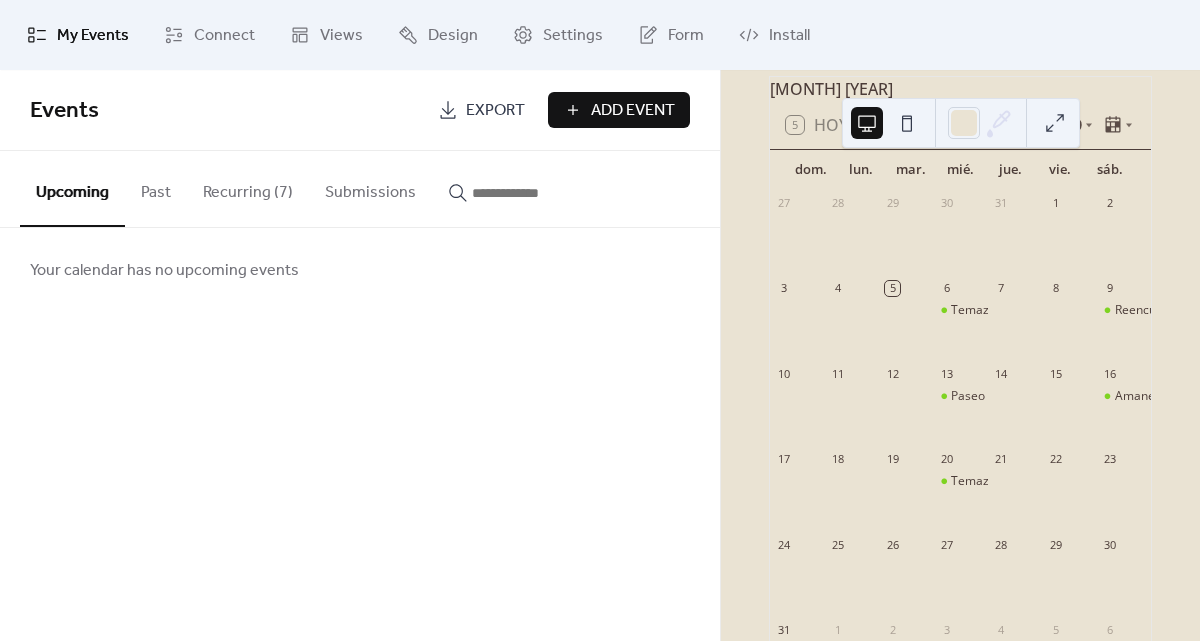 click on "Recurring (7)" at bounding box center [248, 188] 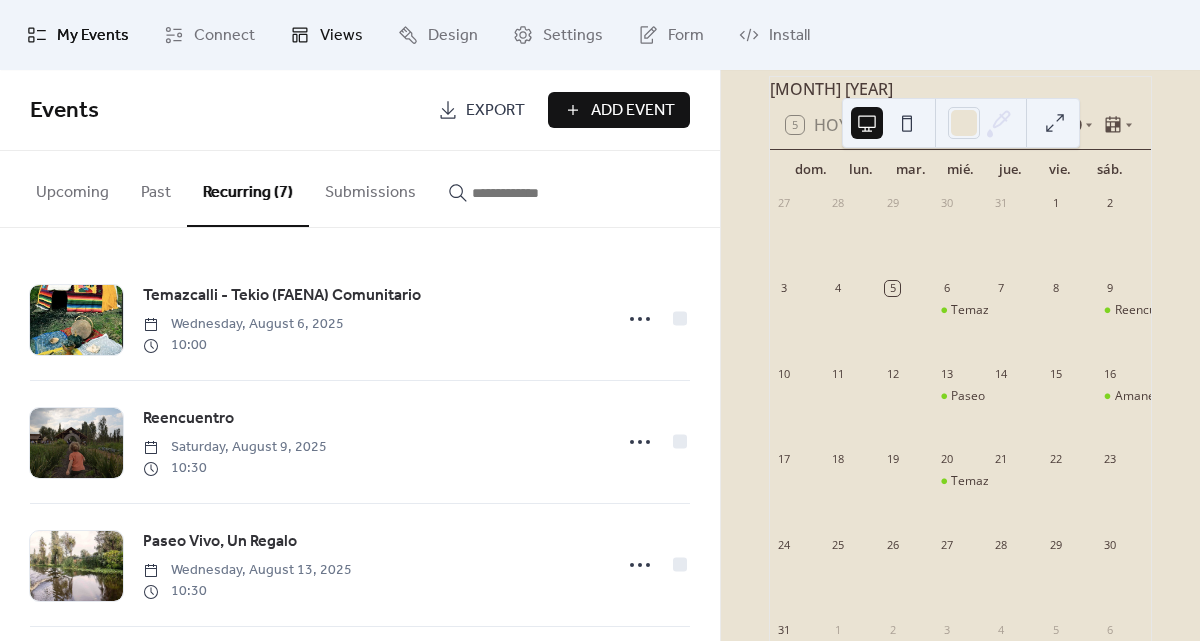 click on "Views" at bounding box center [341, 36] 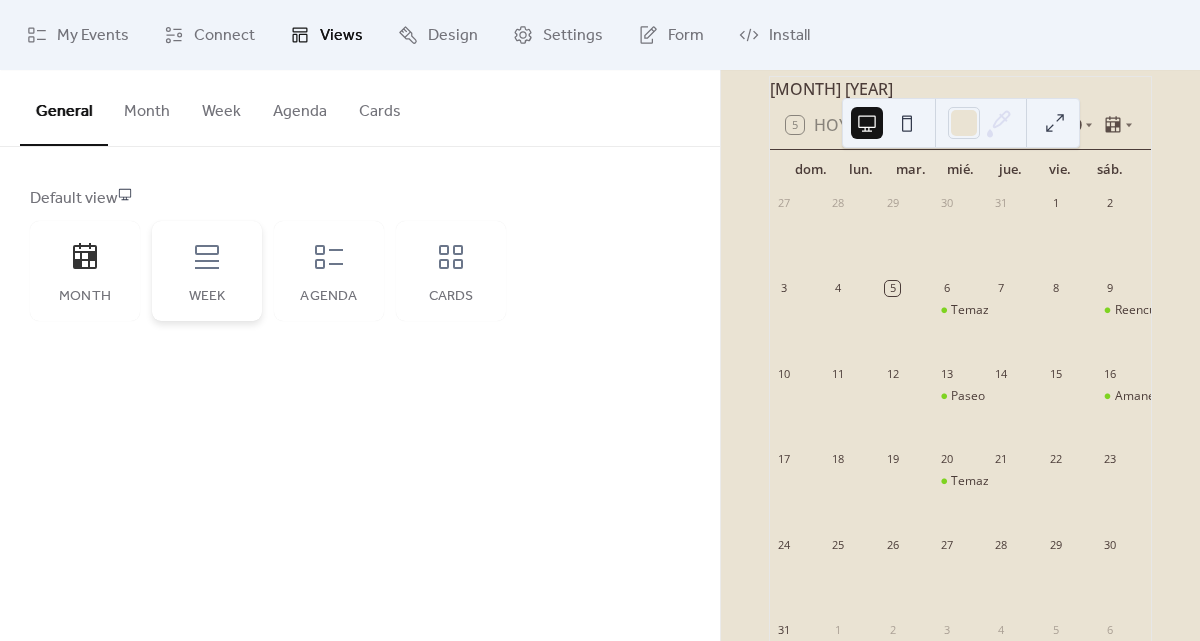 click 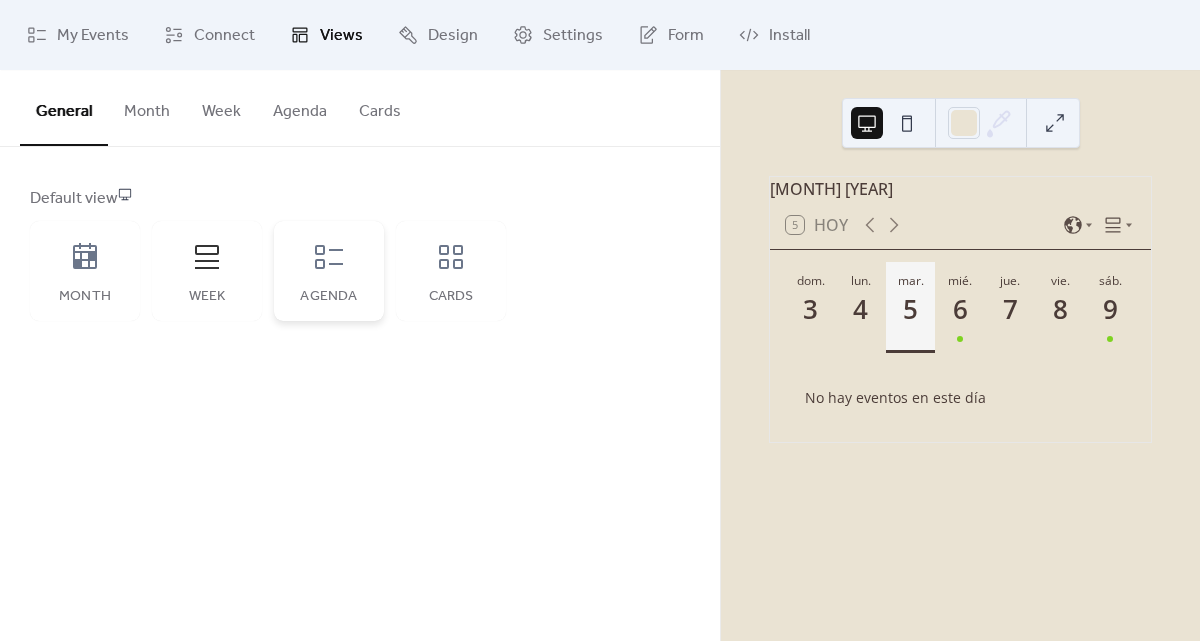 click 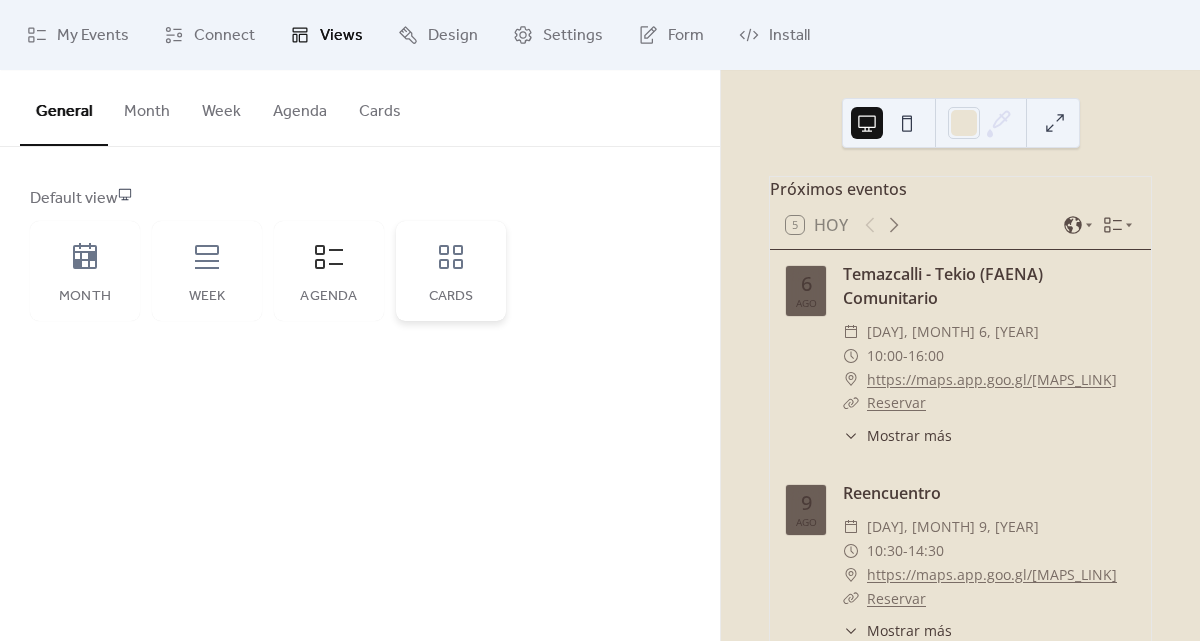 click on "Cards" at bounding box center [451, 271] 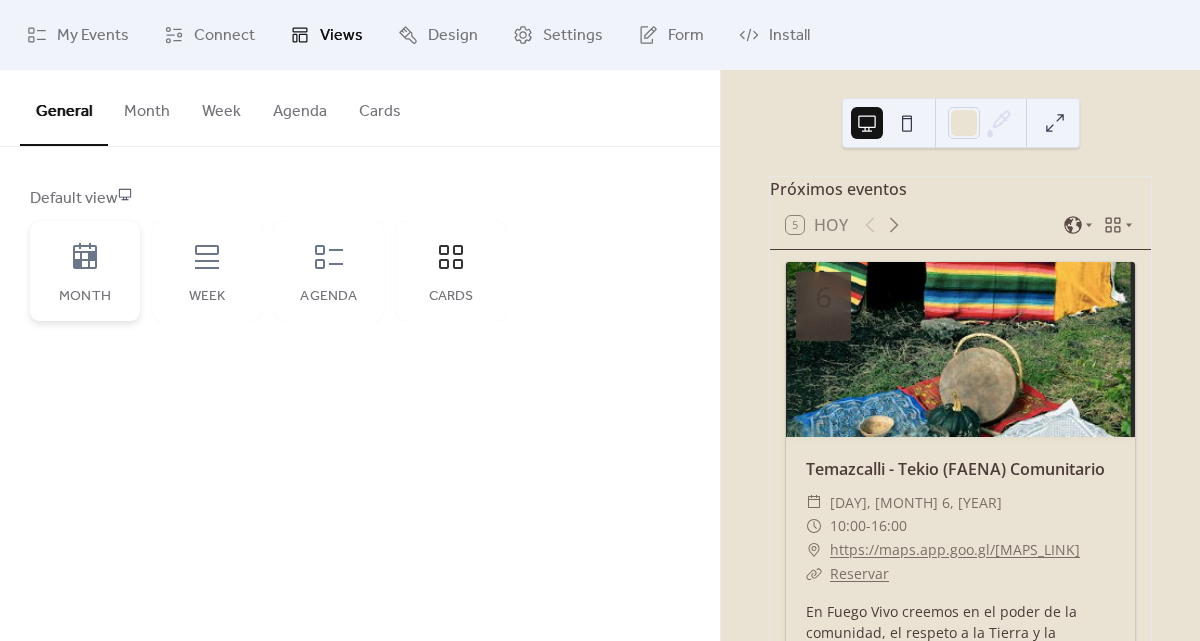 click 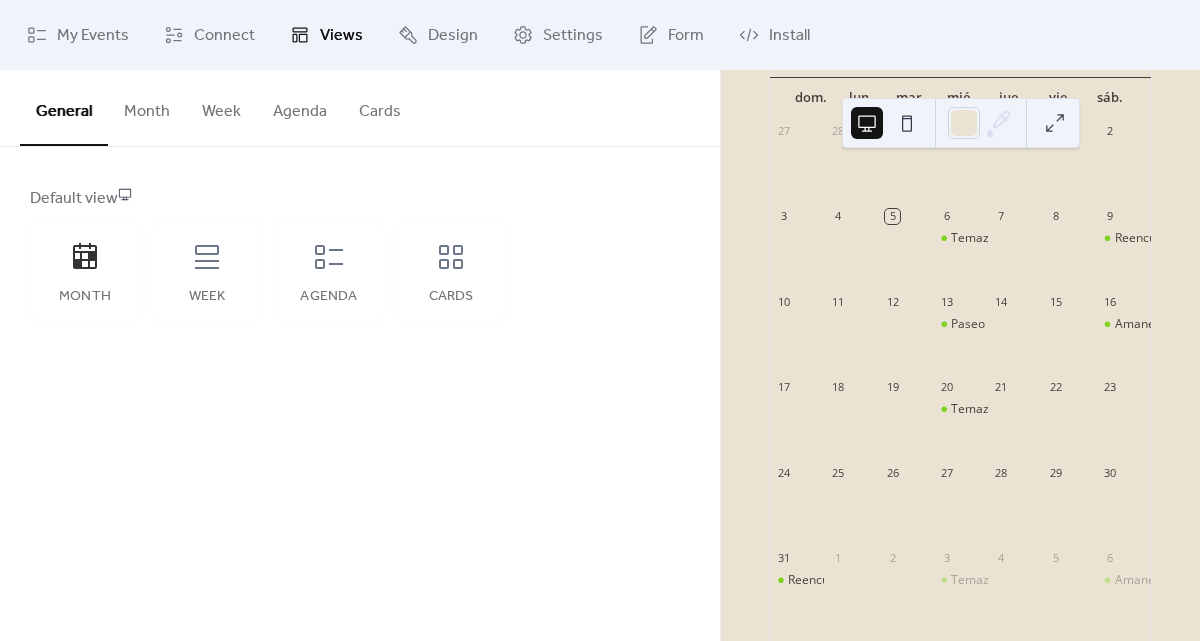 scroll, scrollTop: 194, scrollLeft: 0, axis: vertical 